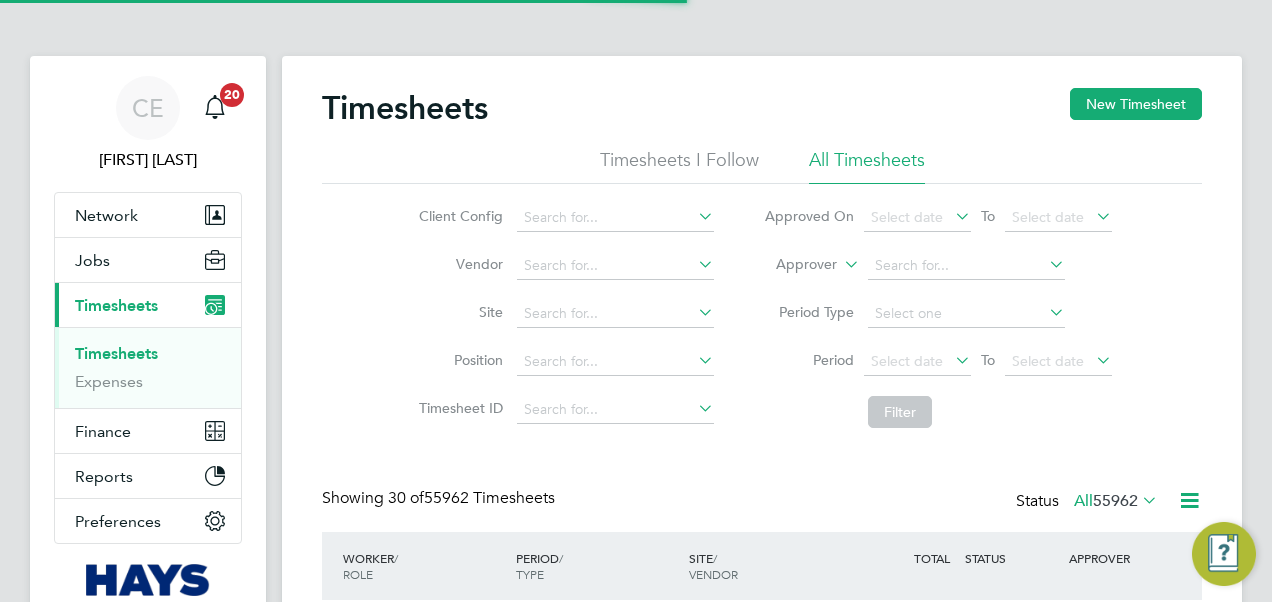 scroll, scrollTop: 0, scrollLeft: 0, axis: both 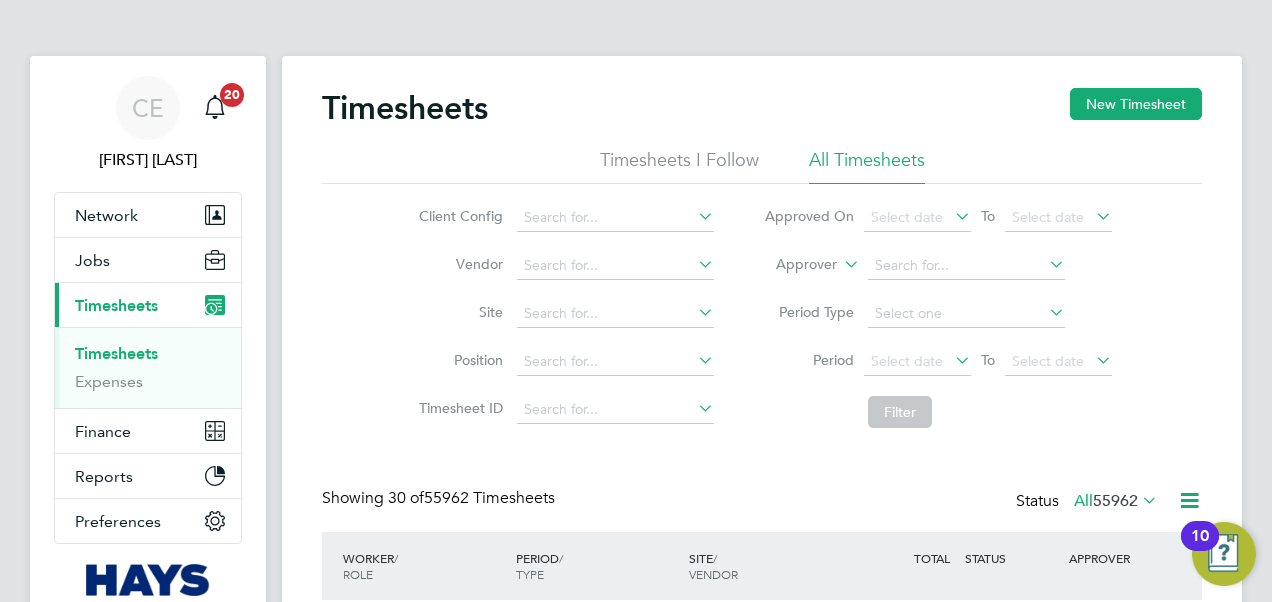 click on "Timesheets" at bounding box center [116, 305] 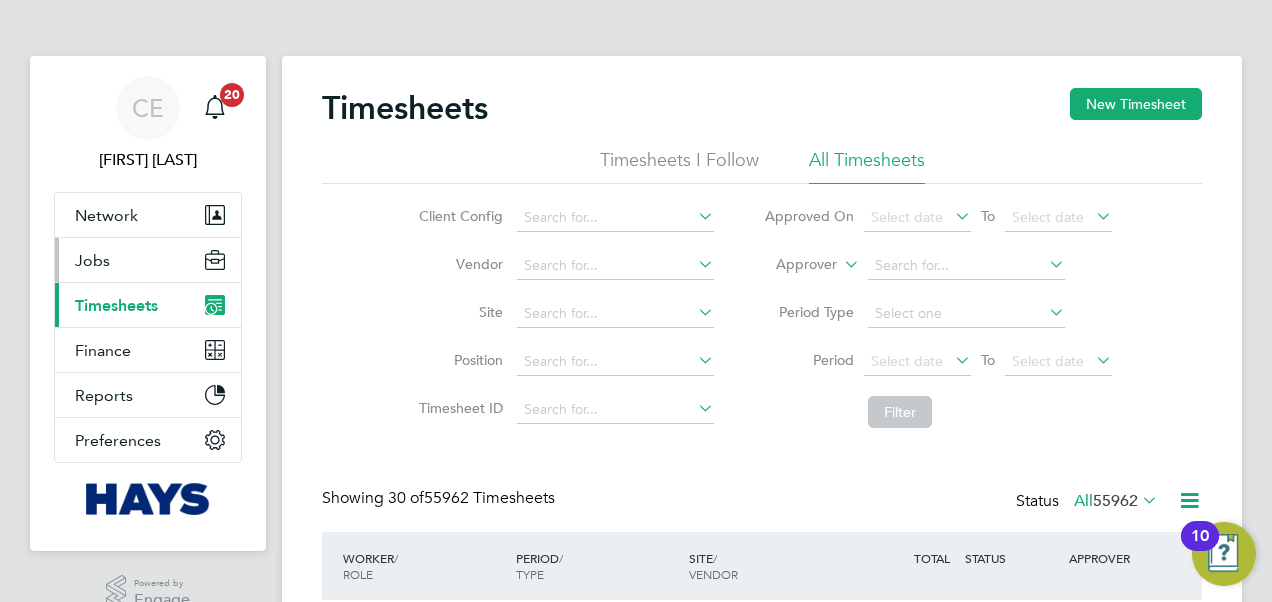 click on "Jobs" at bounding box center [148, 260] 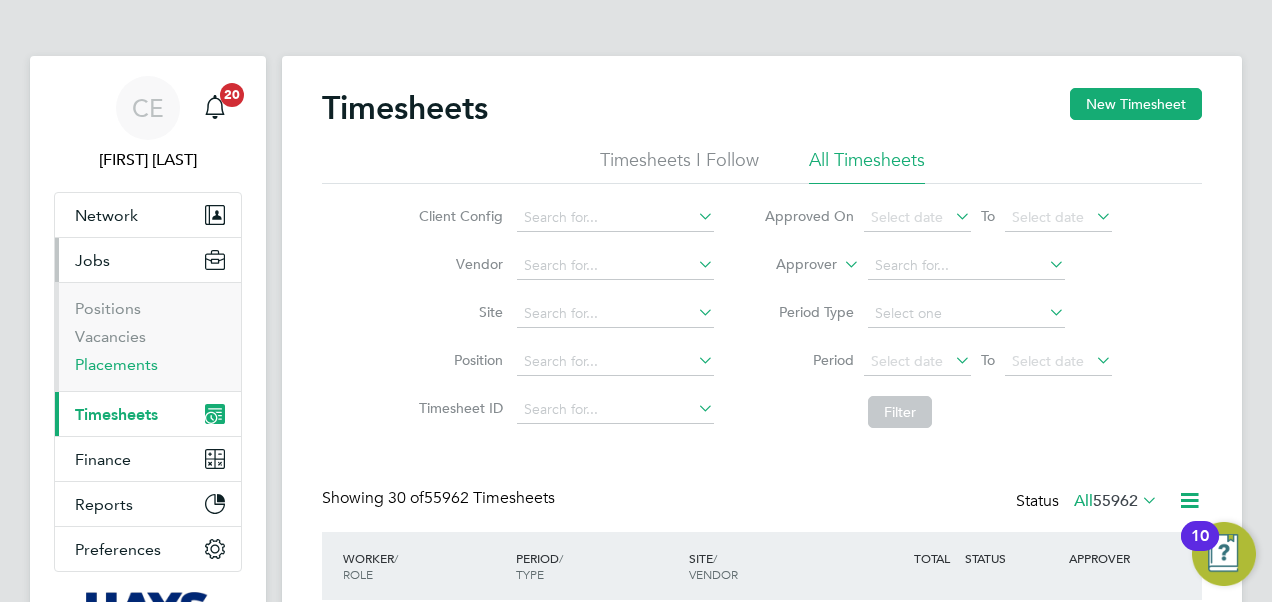 click on "Placements" at bounding box center [116, 364] 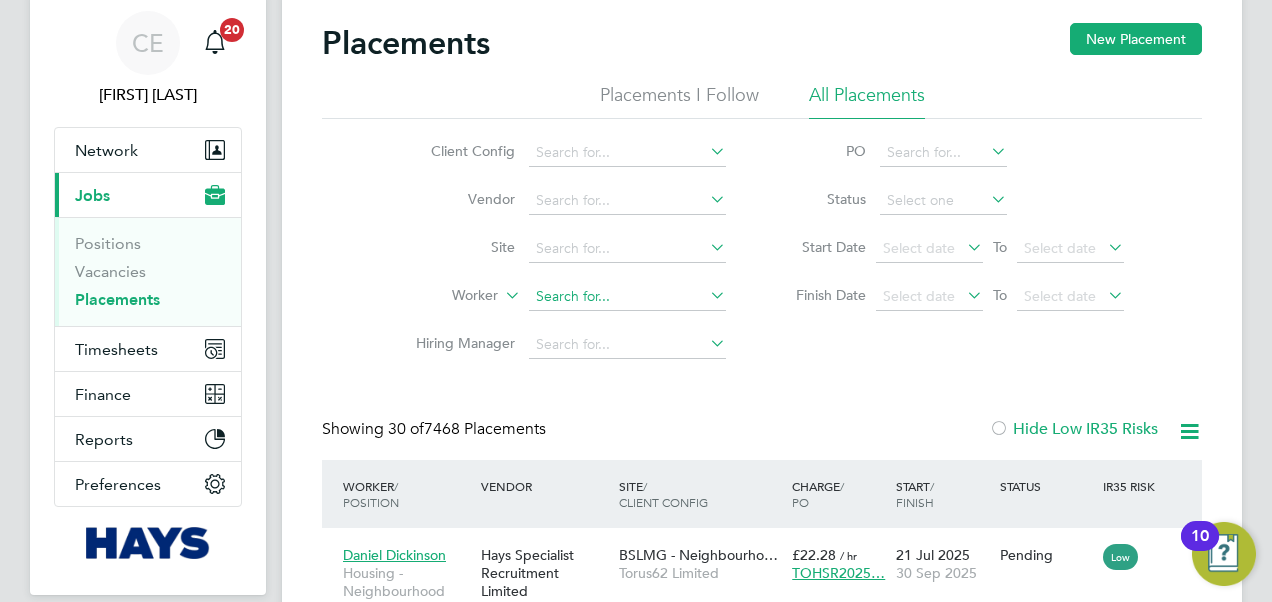 click 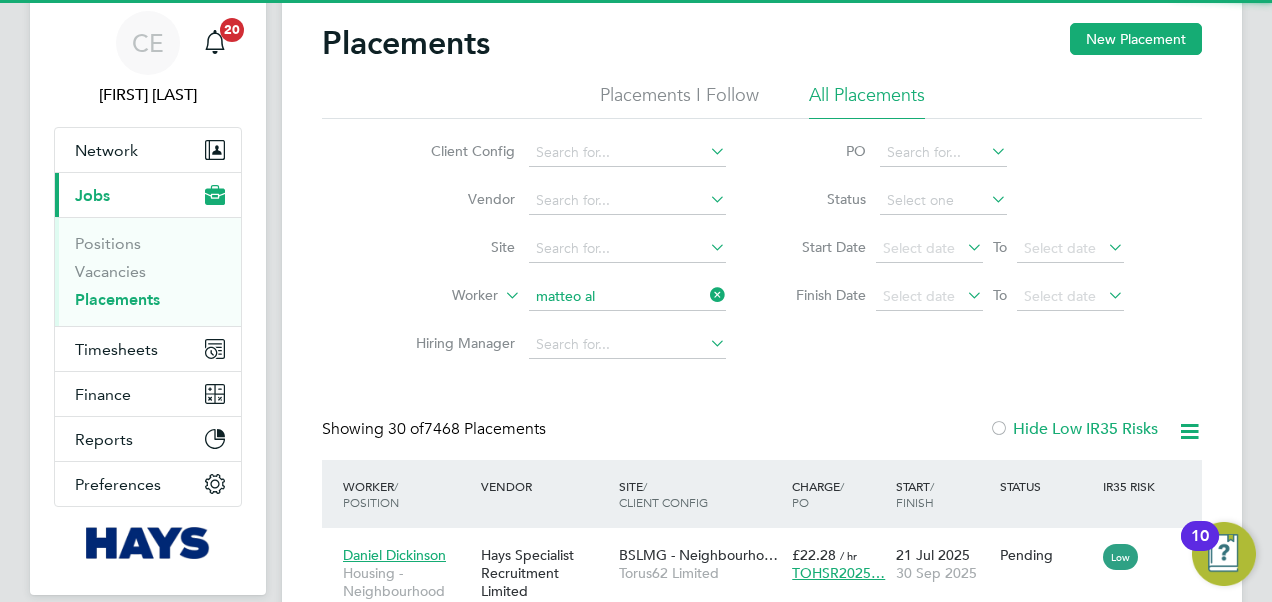 click on "Matteo   Al berini" 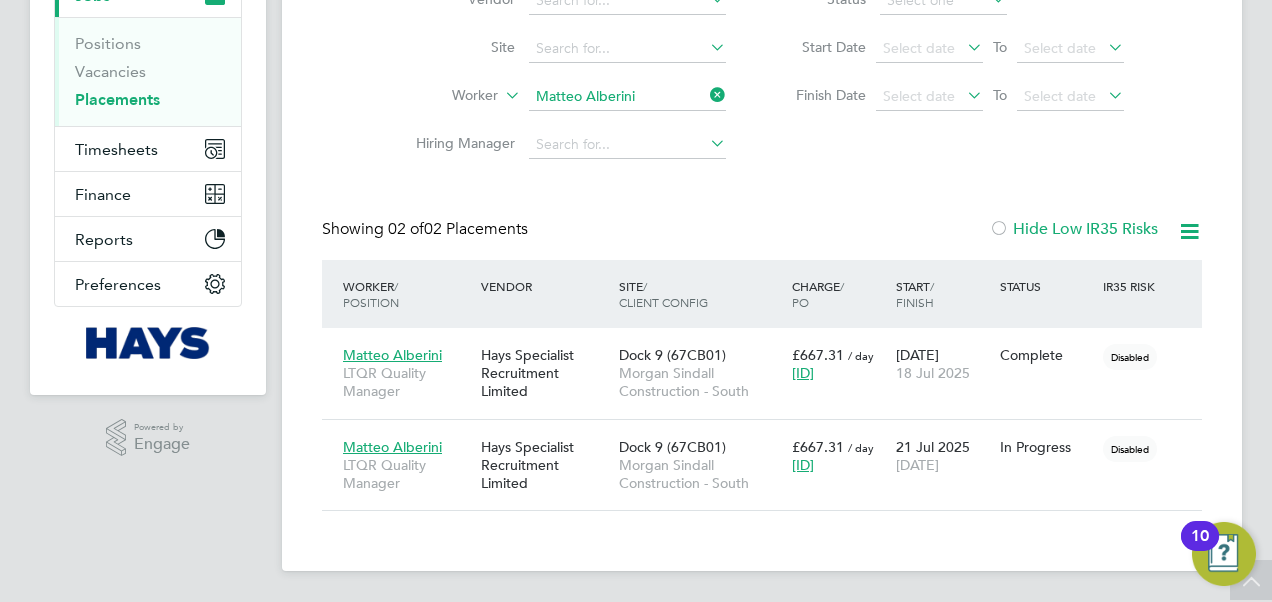 click 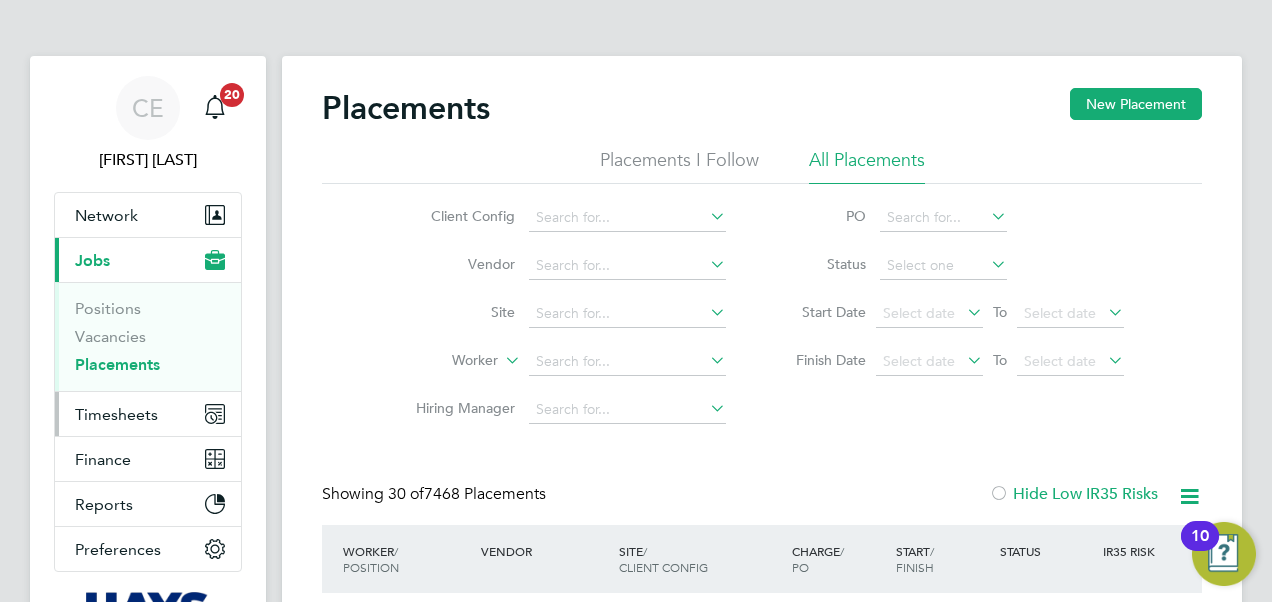 click on "Timesheets" at bounding box center (148, 414) 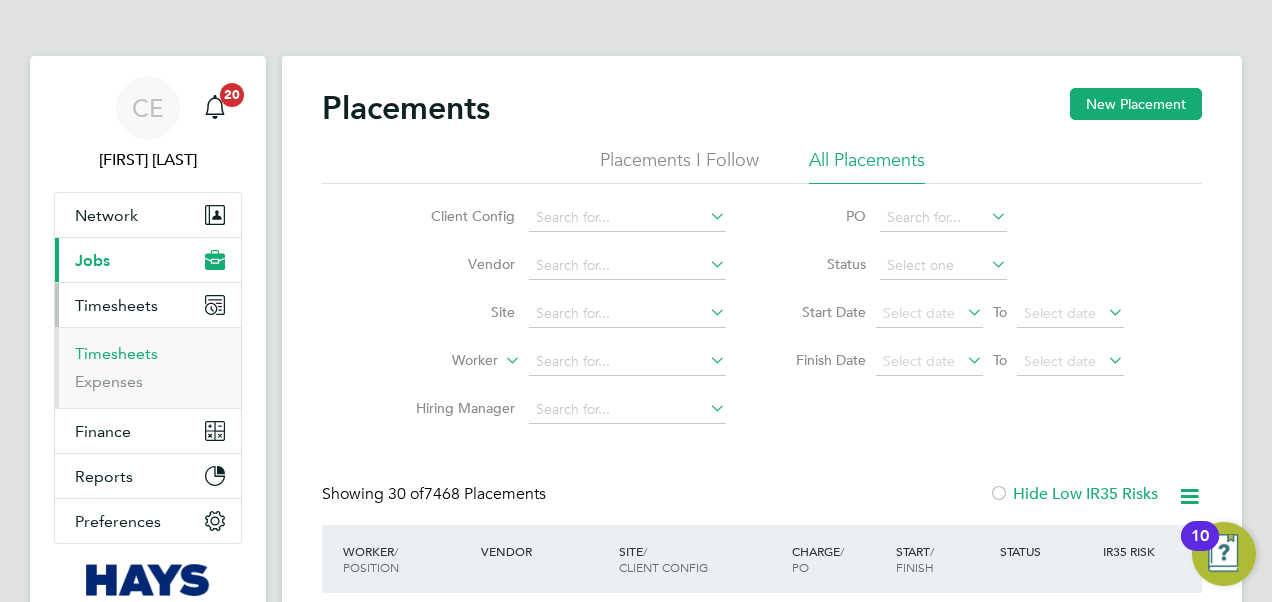 click on "Timesheets" at bounding box center [116, 353] 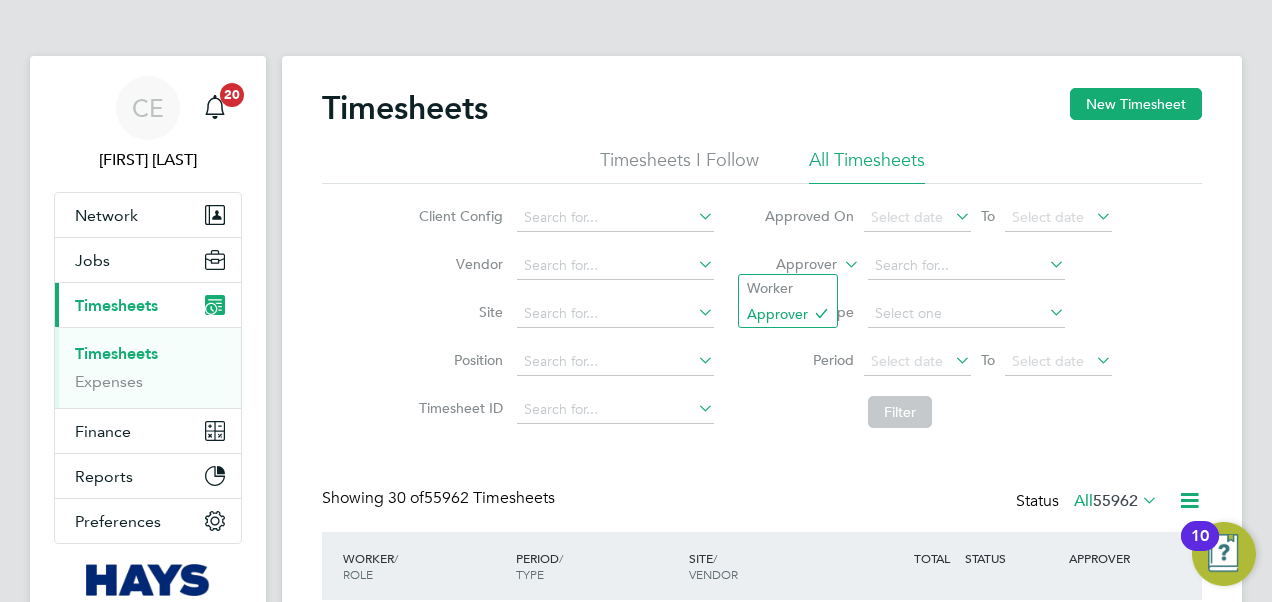 click 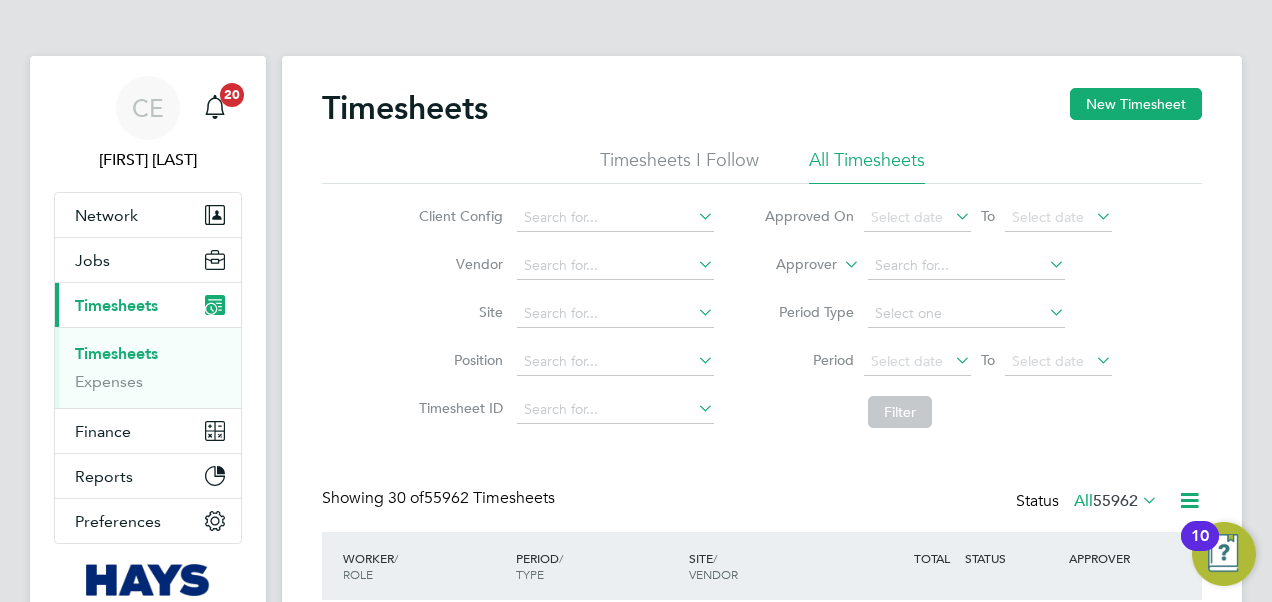 click on "Worker" 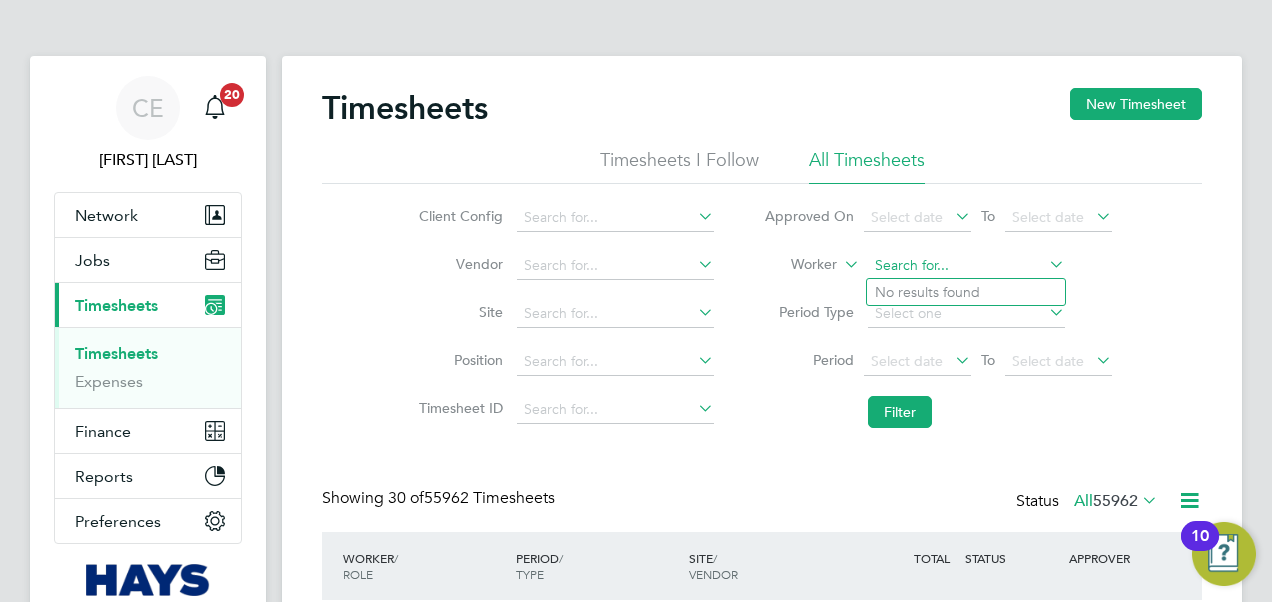click 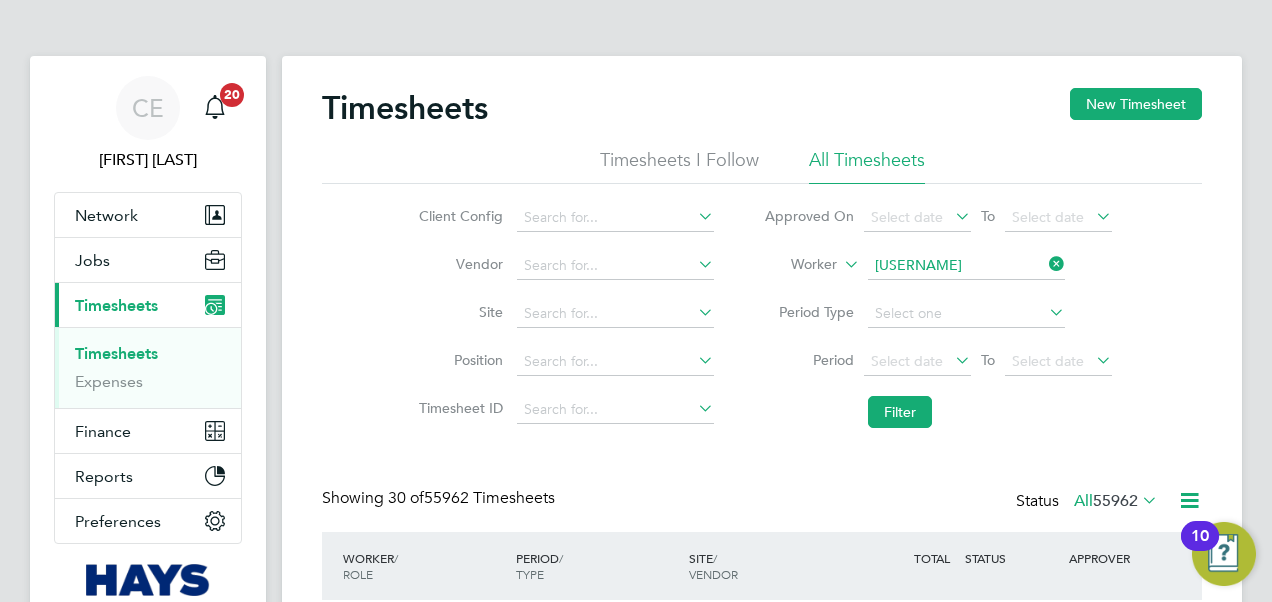 click on "Matteo Alberini" 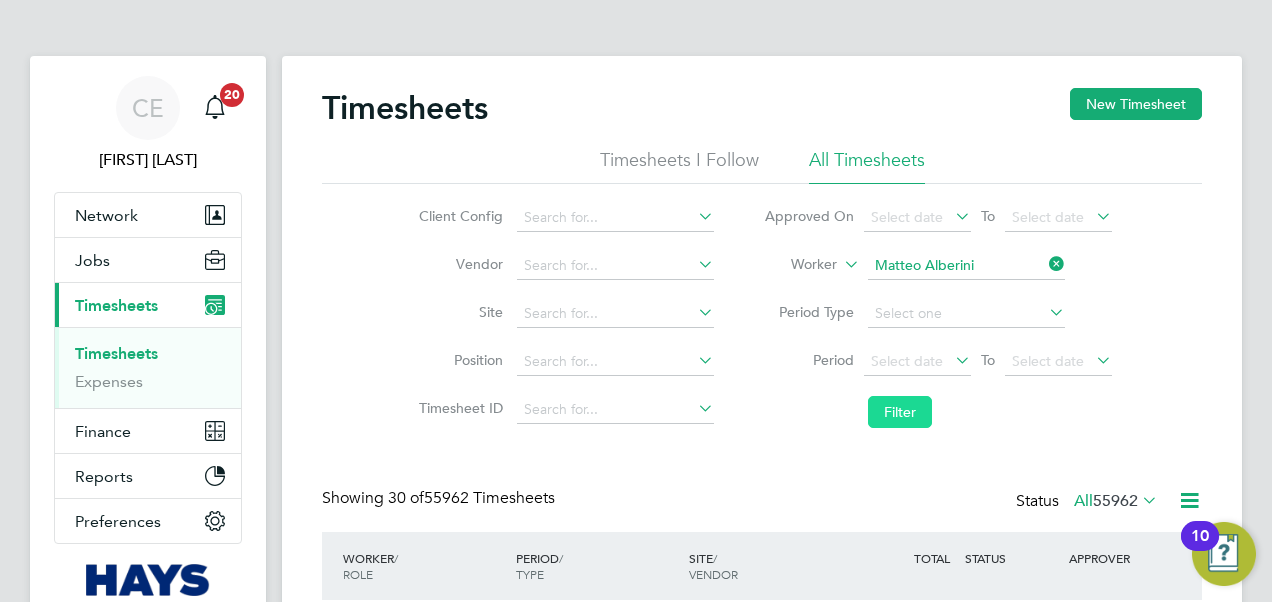 click on "Filter" 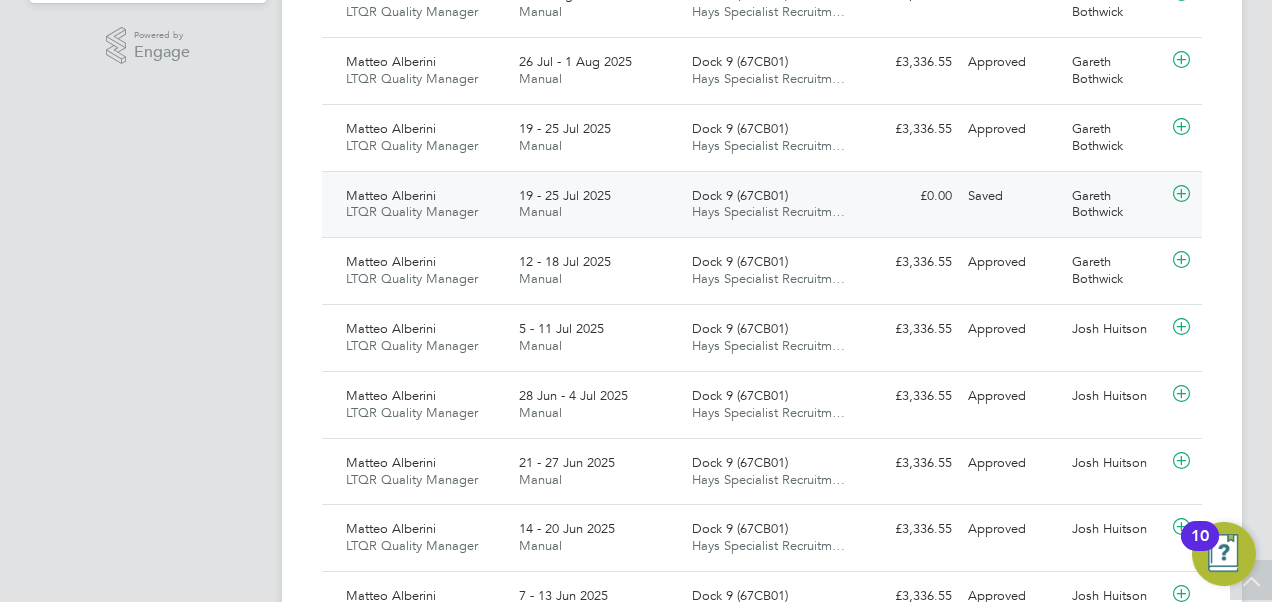click on "19 - 25 Jul 2025 Manual" 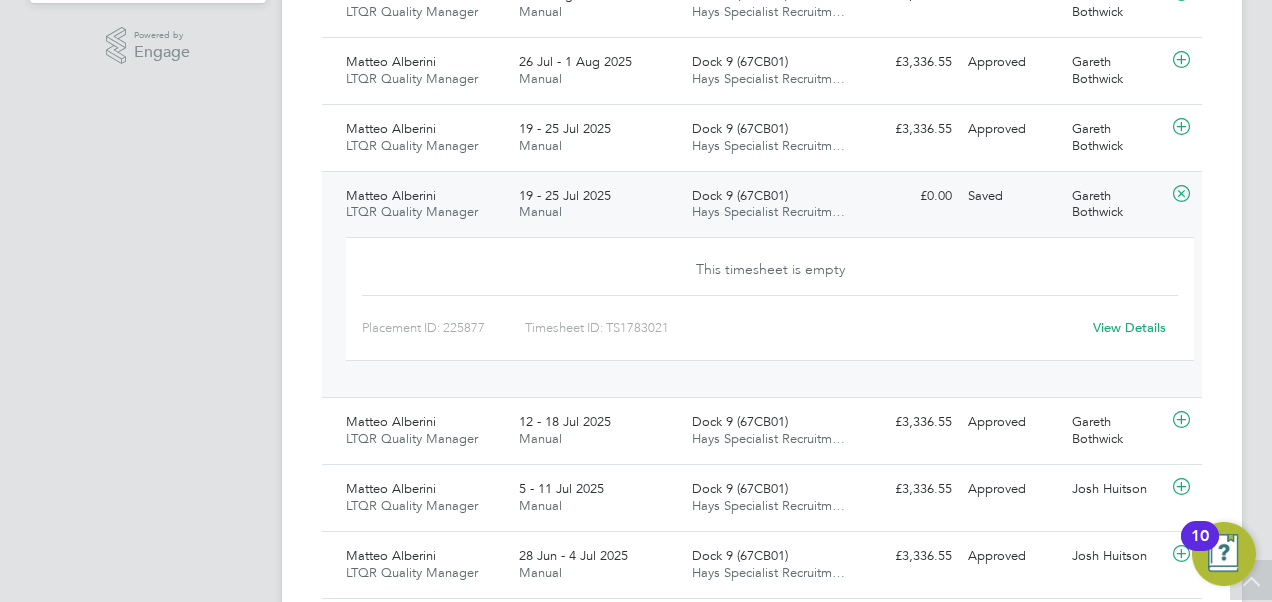 click on "View Details" 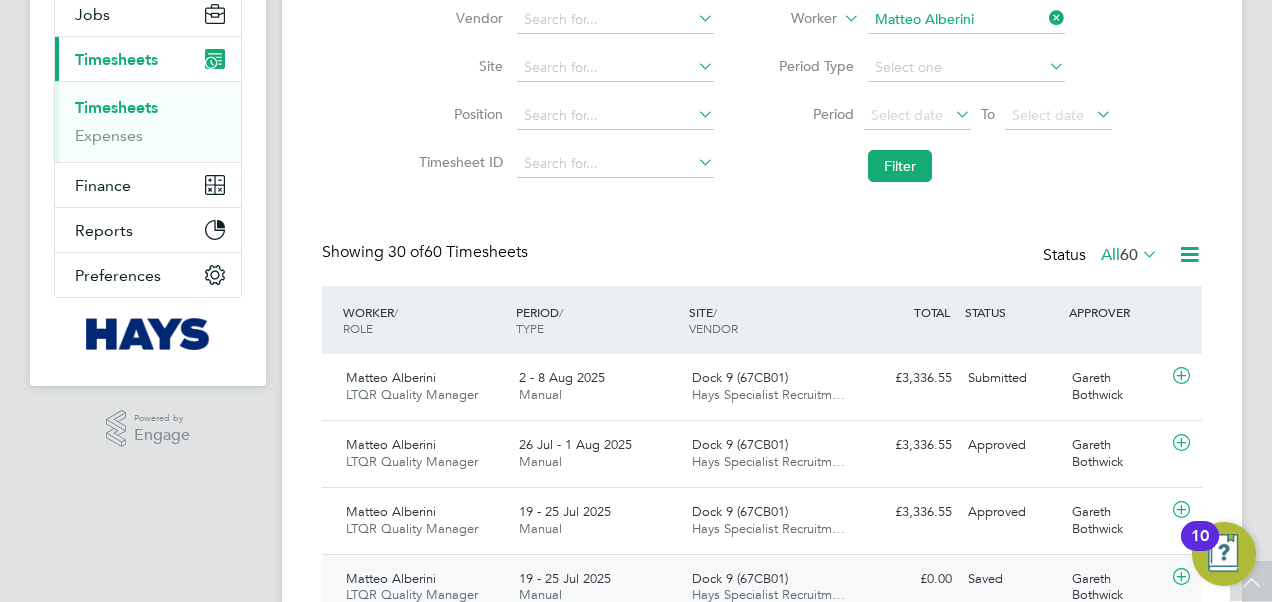 scroll, scrollTop: 0, scrollLeft: 0, axis: both 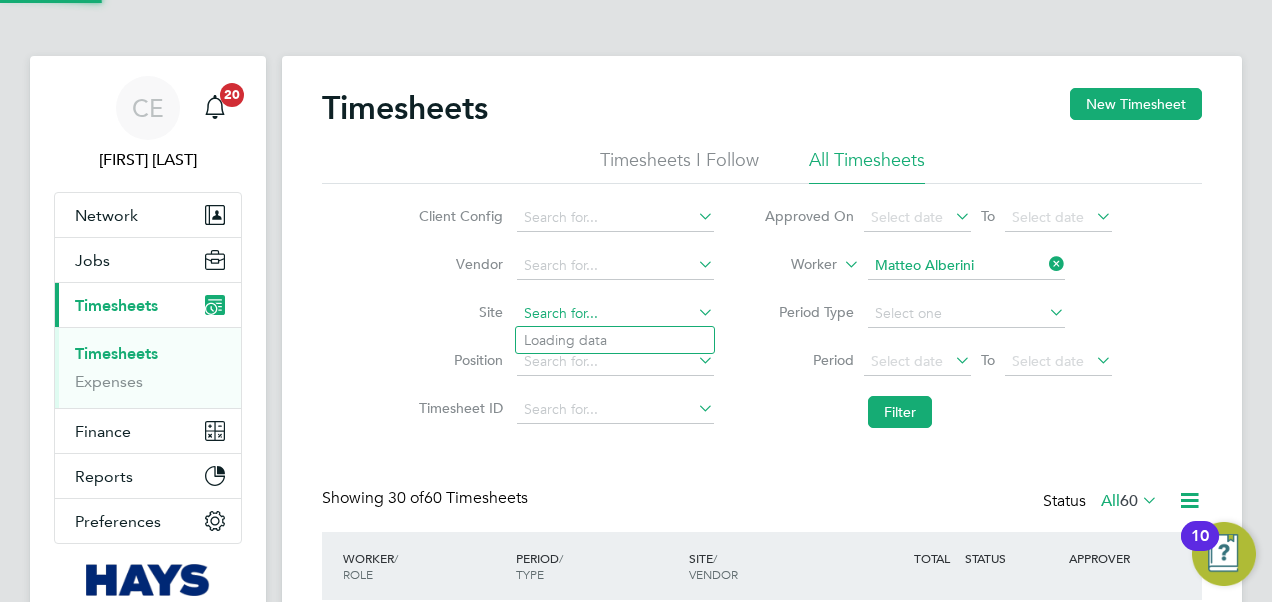 click 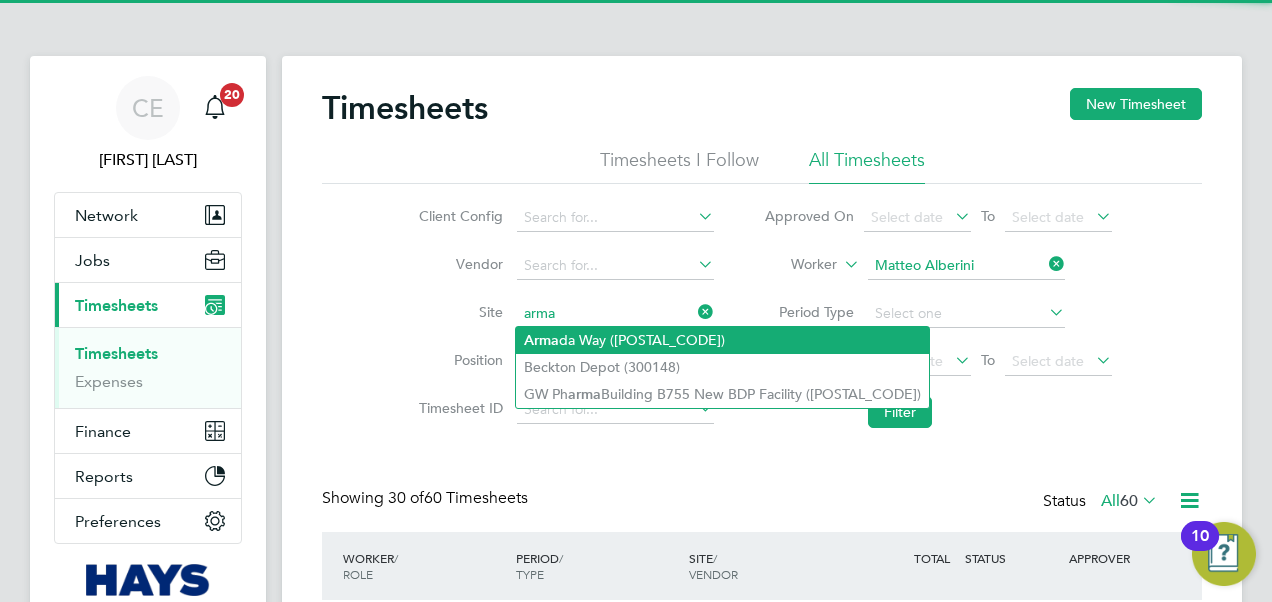 click on "[NAME] ([CODE])" 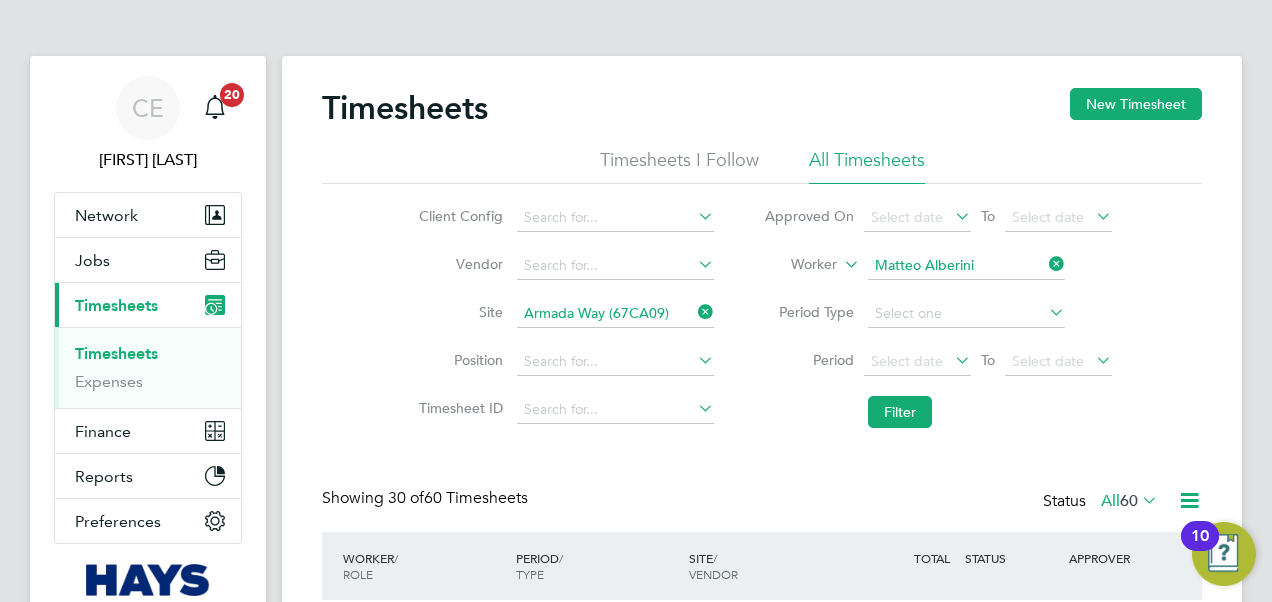 click 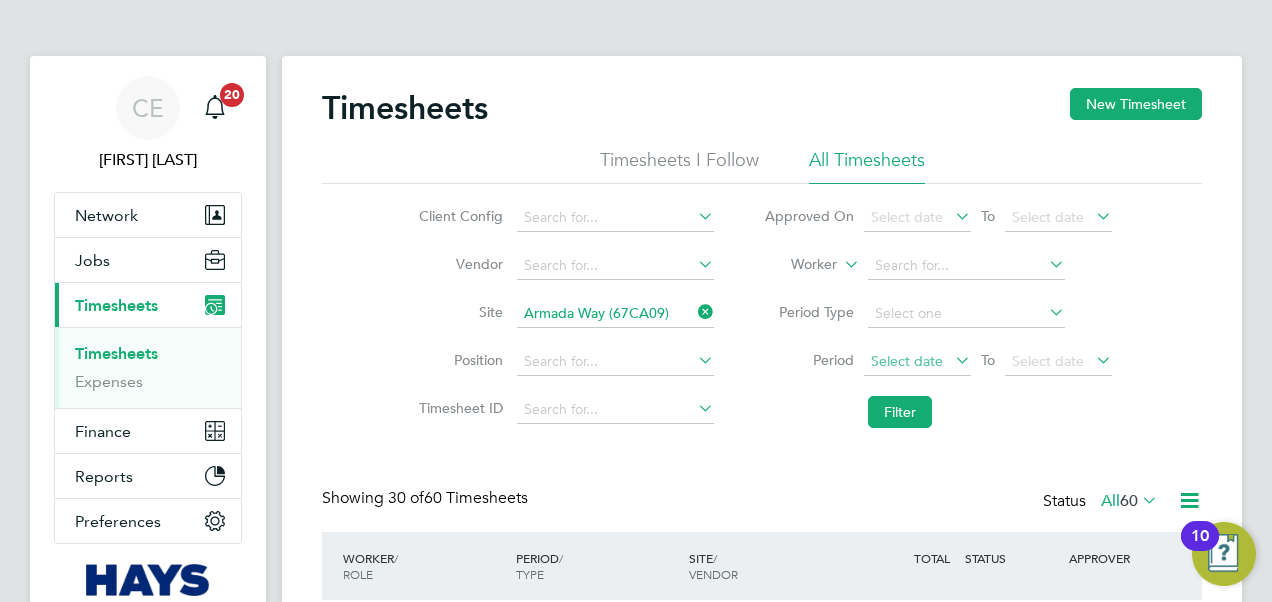click on "Select date" 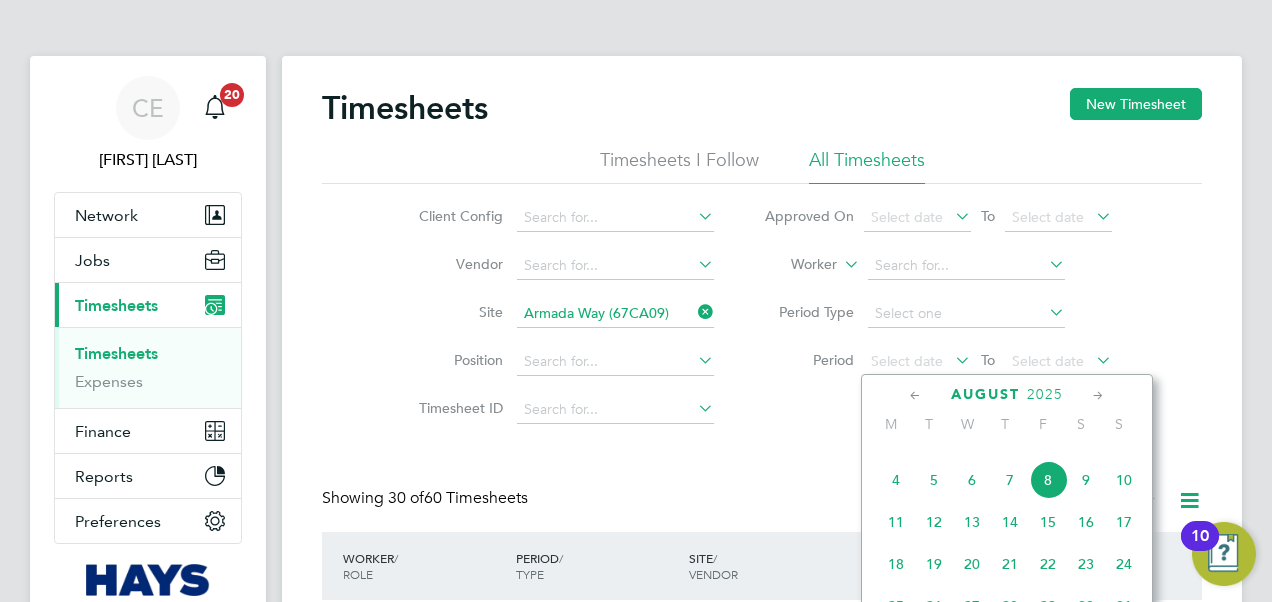 scroll, scrollTop: 706, scrollLeft: 0, axis: vertical 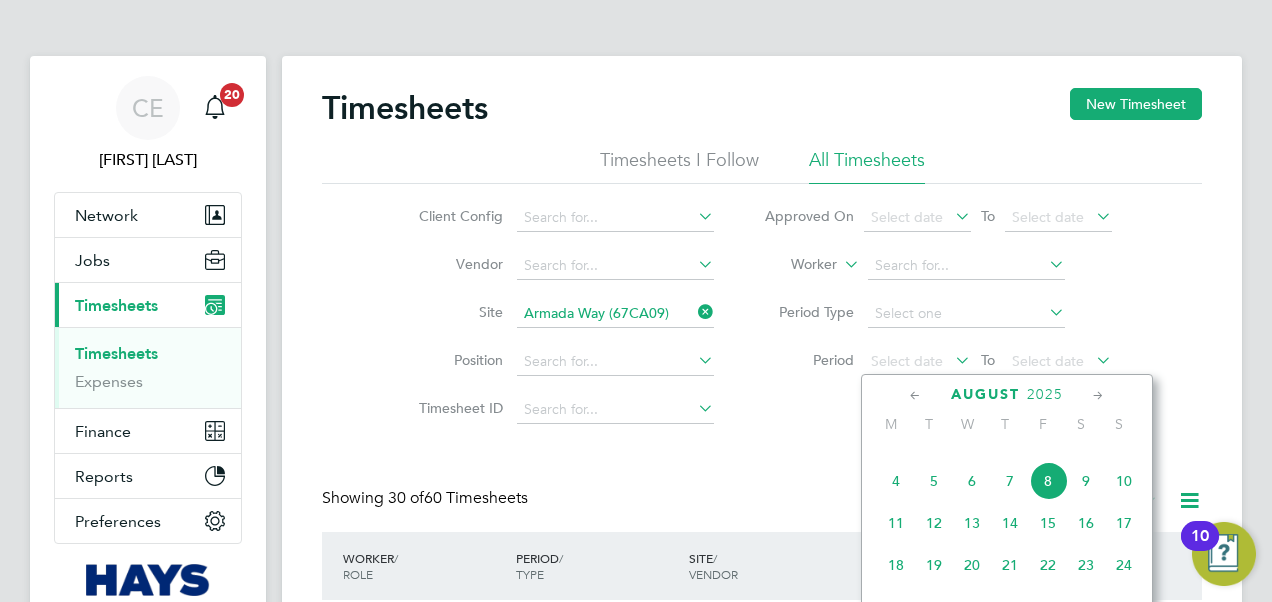 click on "2" 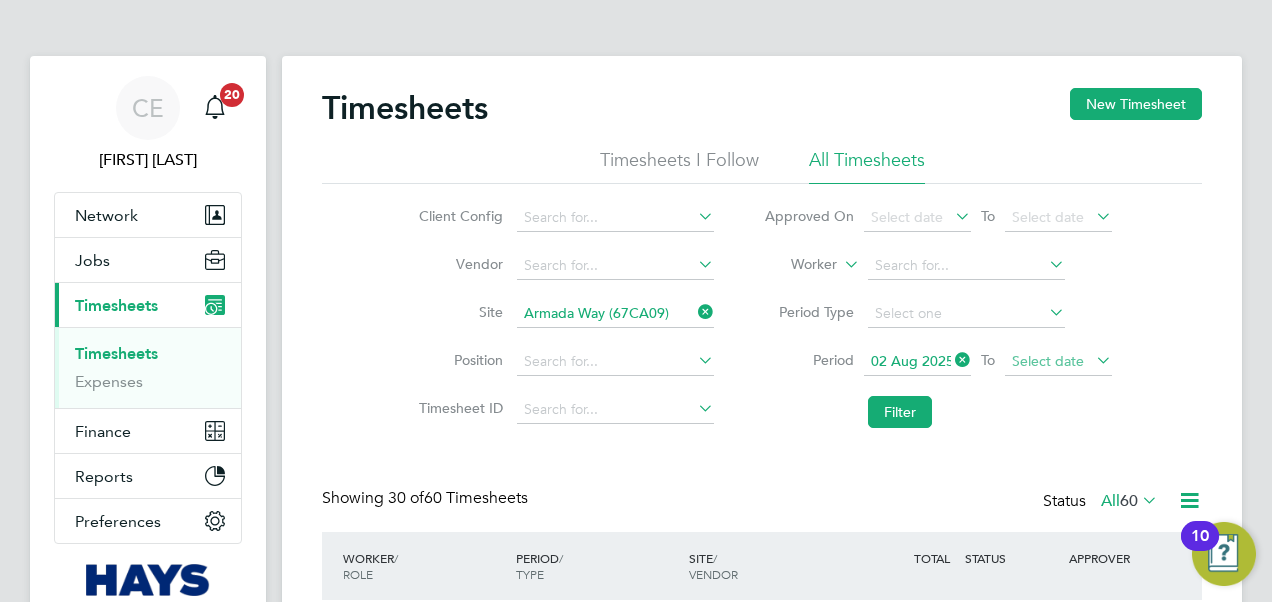click on "Select date" 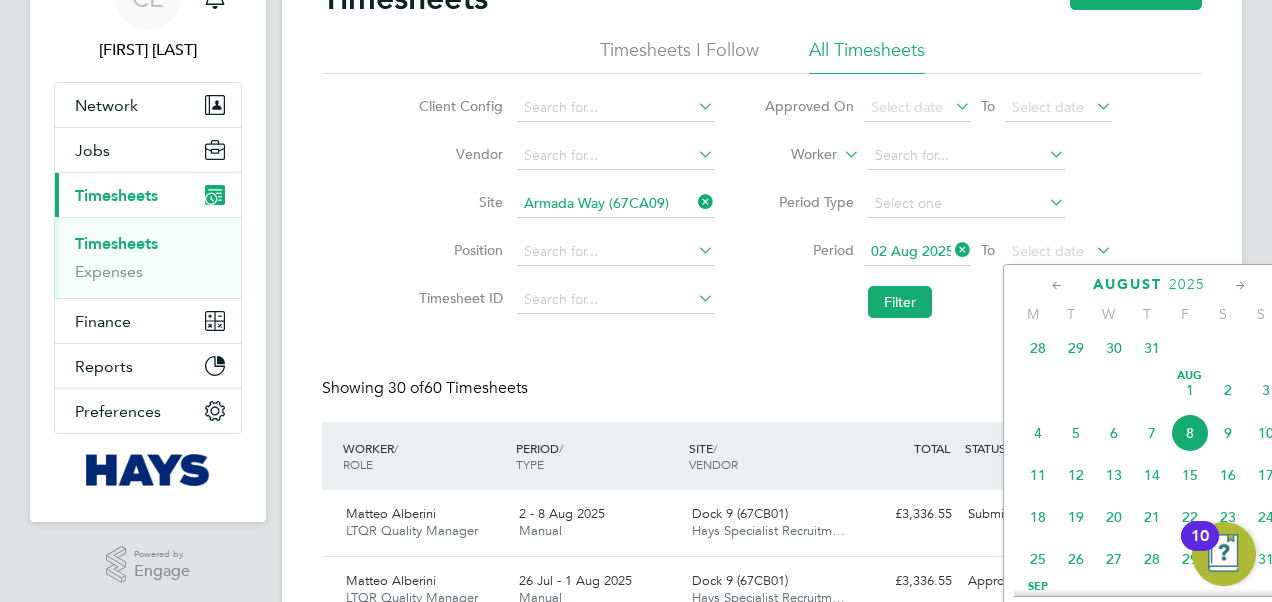 scroll, scrollTop: 112, scrollLeft: 0, axis: vertical 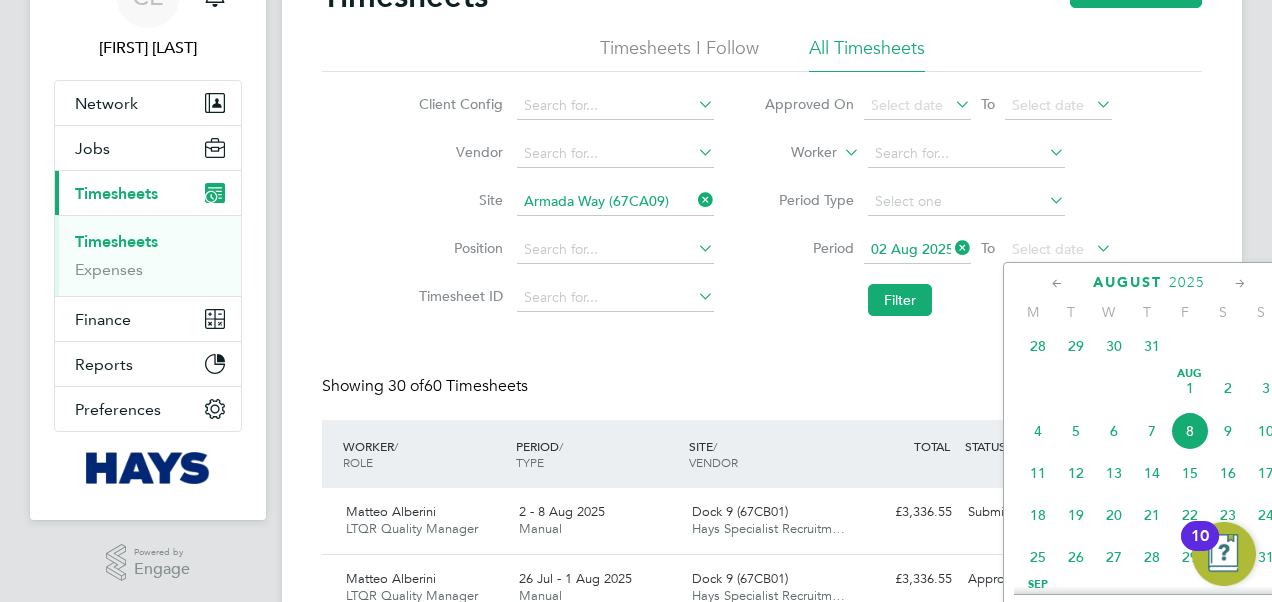 click on "8" 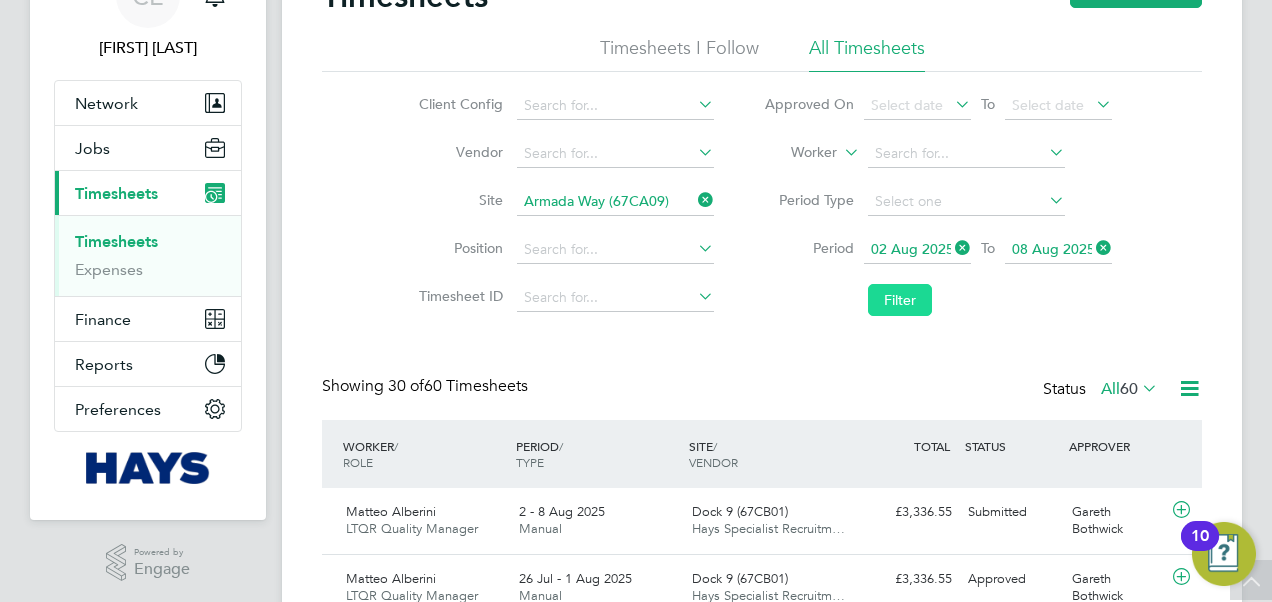 click on "Filter" 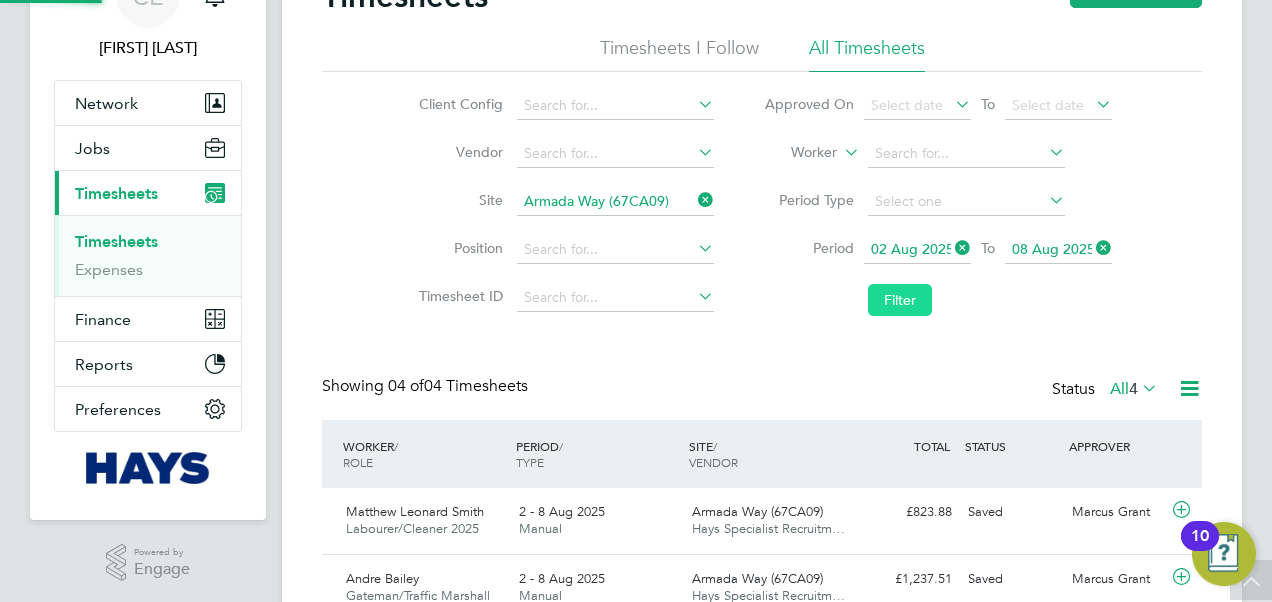 scroll, scrollTop: 10, scrollLeft: 10, axis: both 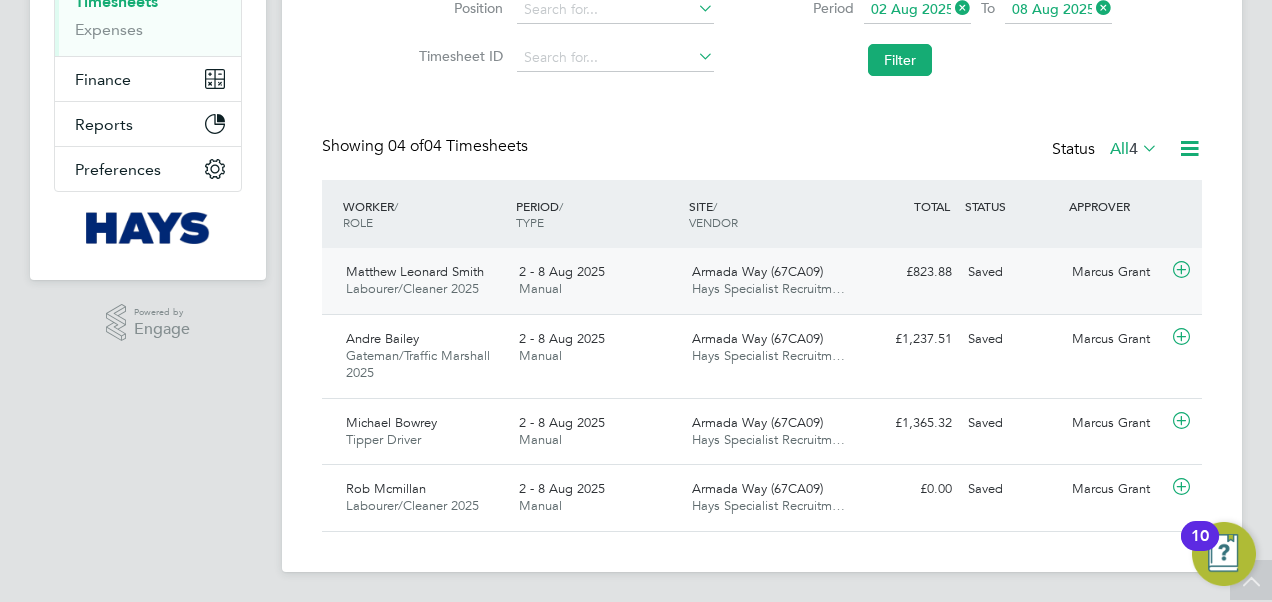 click on "Saved" 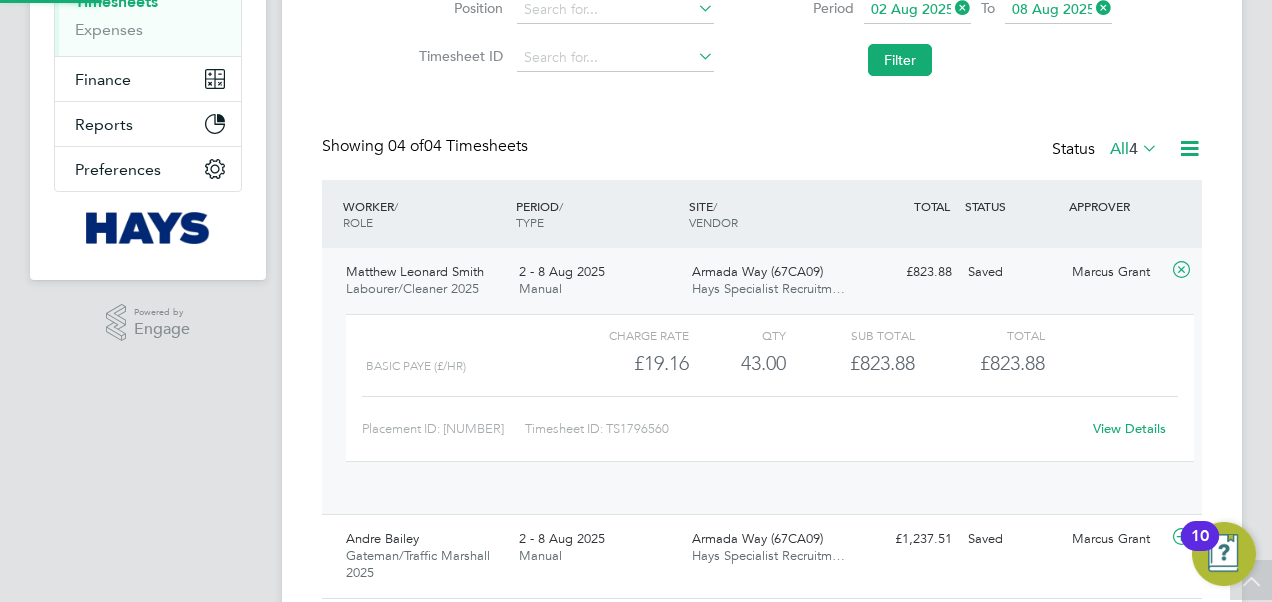 scroll, scrollTop: 10, scrollLeft: 10, axis: both 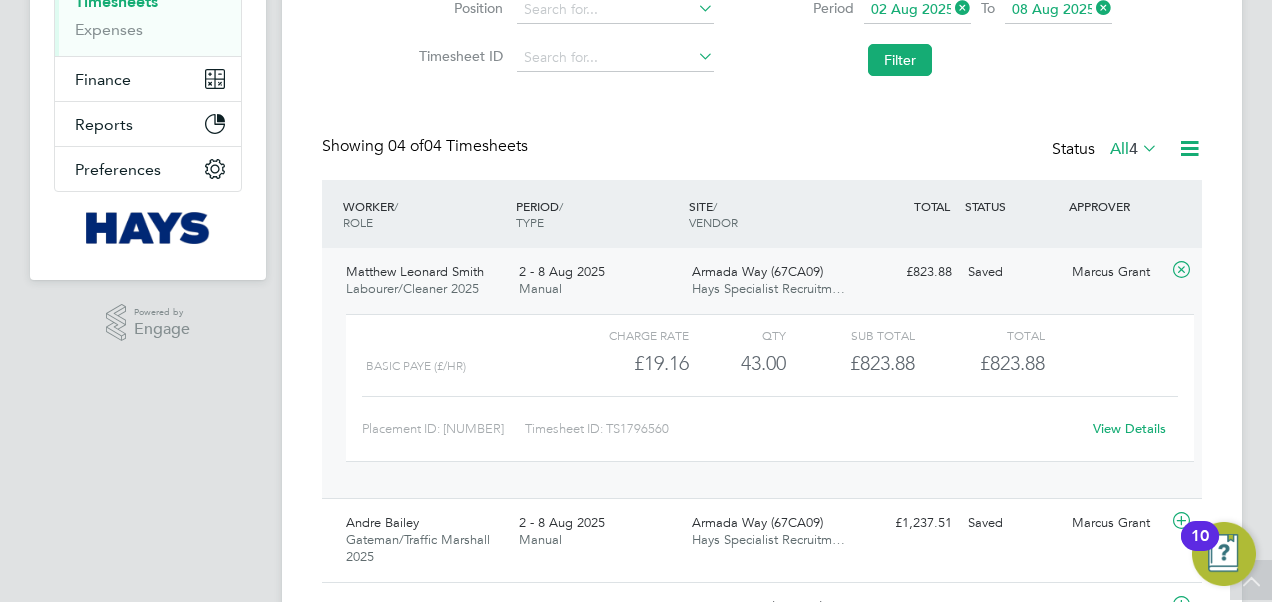click on "View Details" 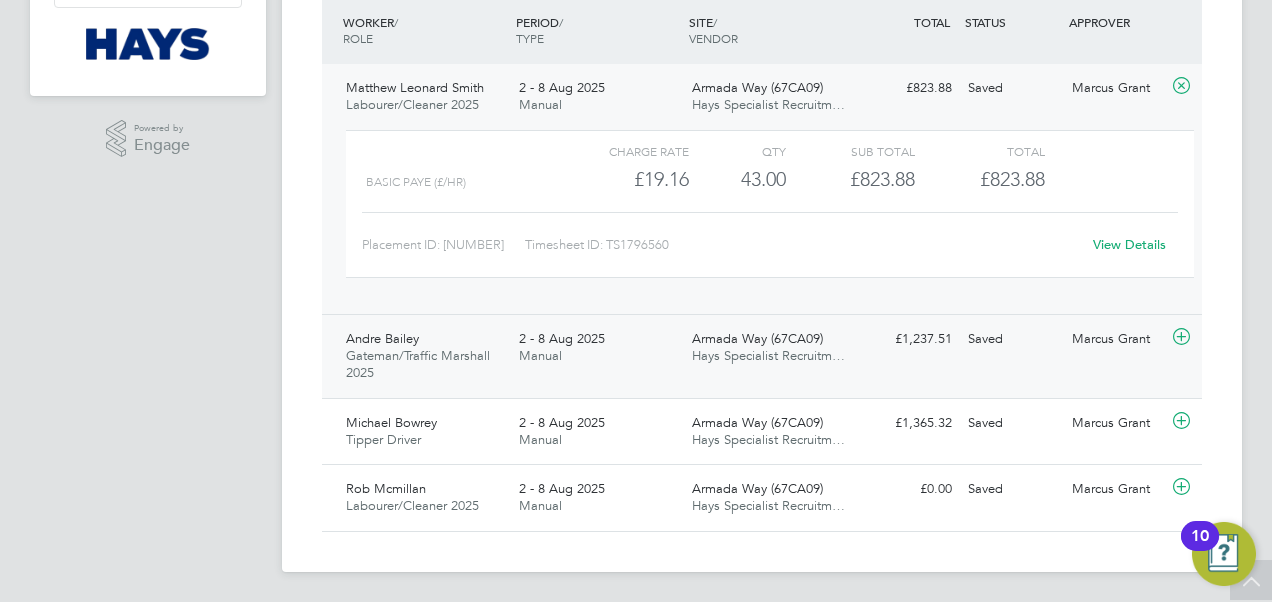 click on "Marcus Grant" 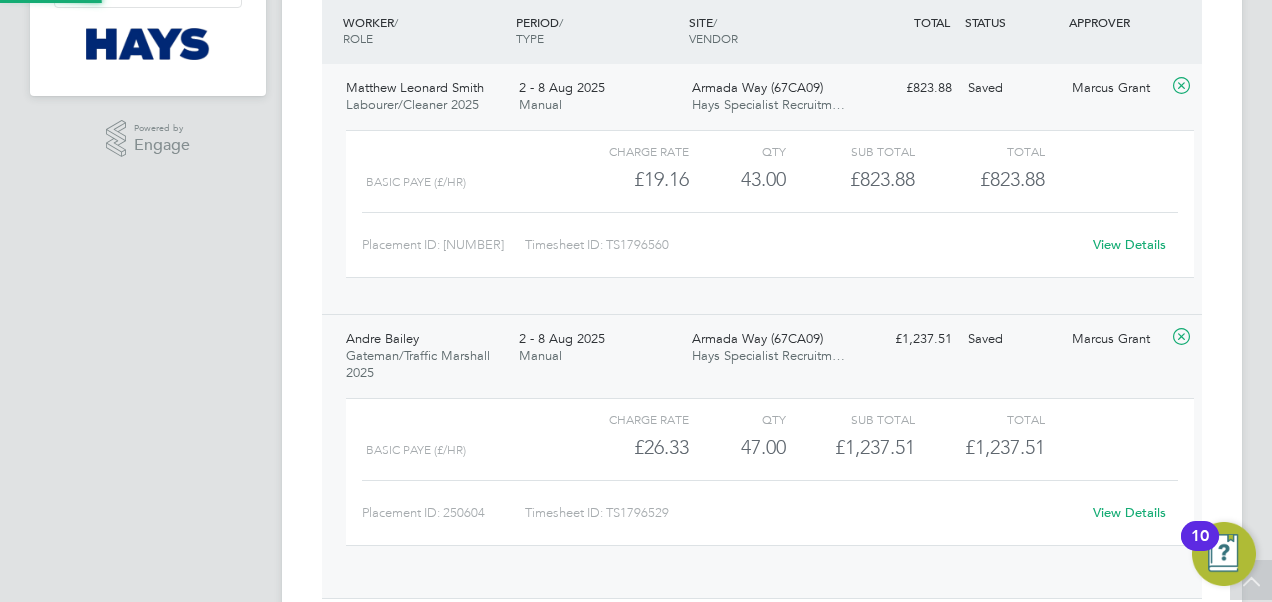 scroll, scrollTop: 10, scrollLeft: 10, axis: both 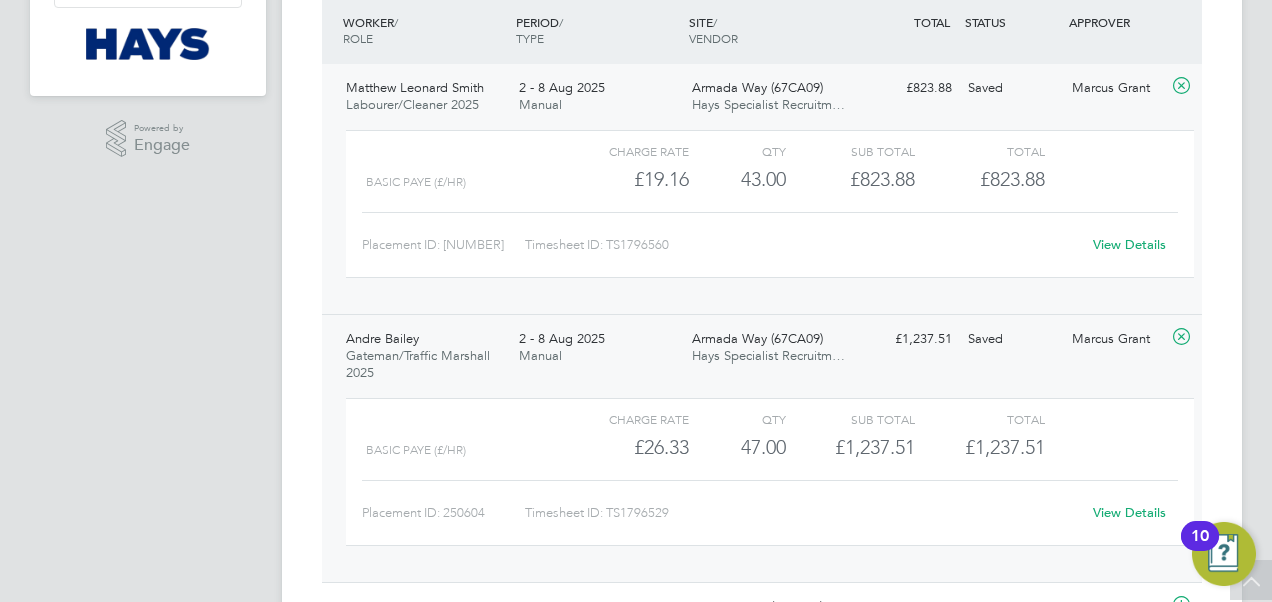 click on "View Details" 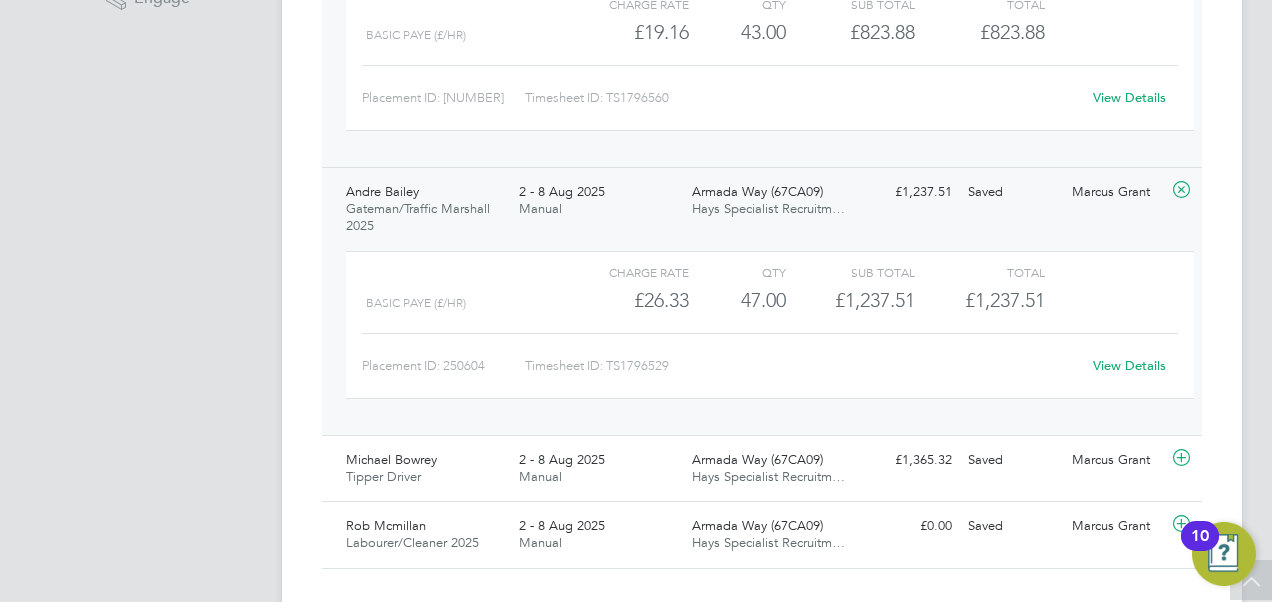 scroll, scrollTop: 684, scrollLeft: 0, axis: vertical 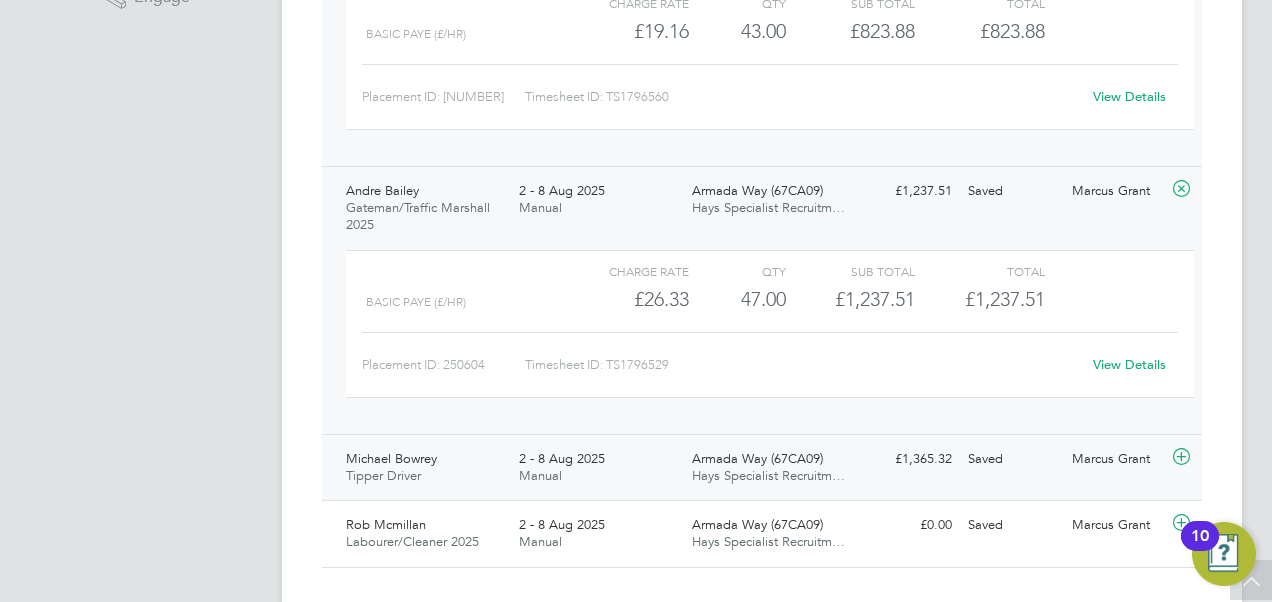 click on "Armada Way (67CA09)" 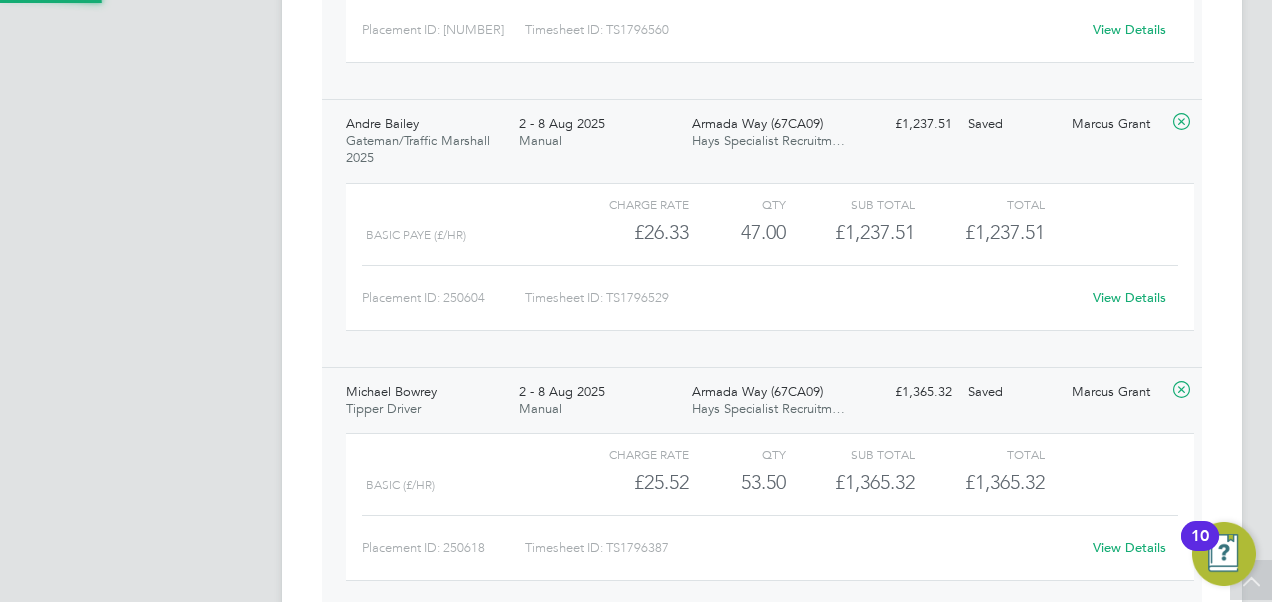 scroll, scrollTop: 875, scrollLeft: 0, axis: vertical 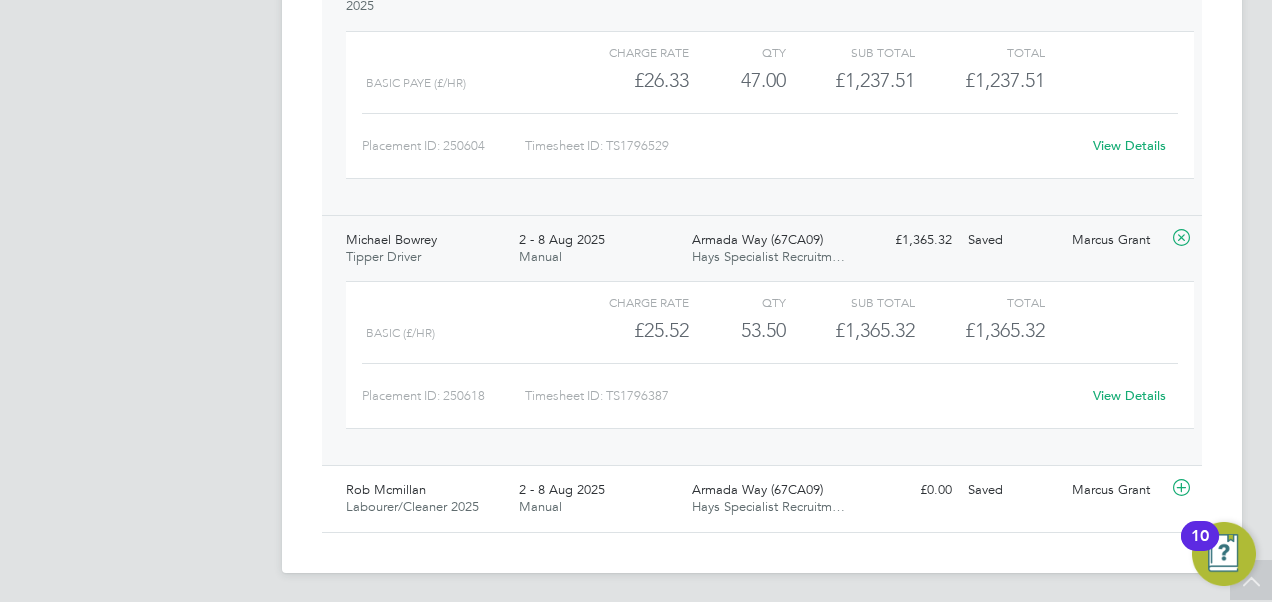 click on "View Details" 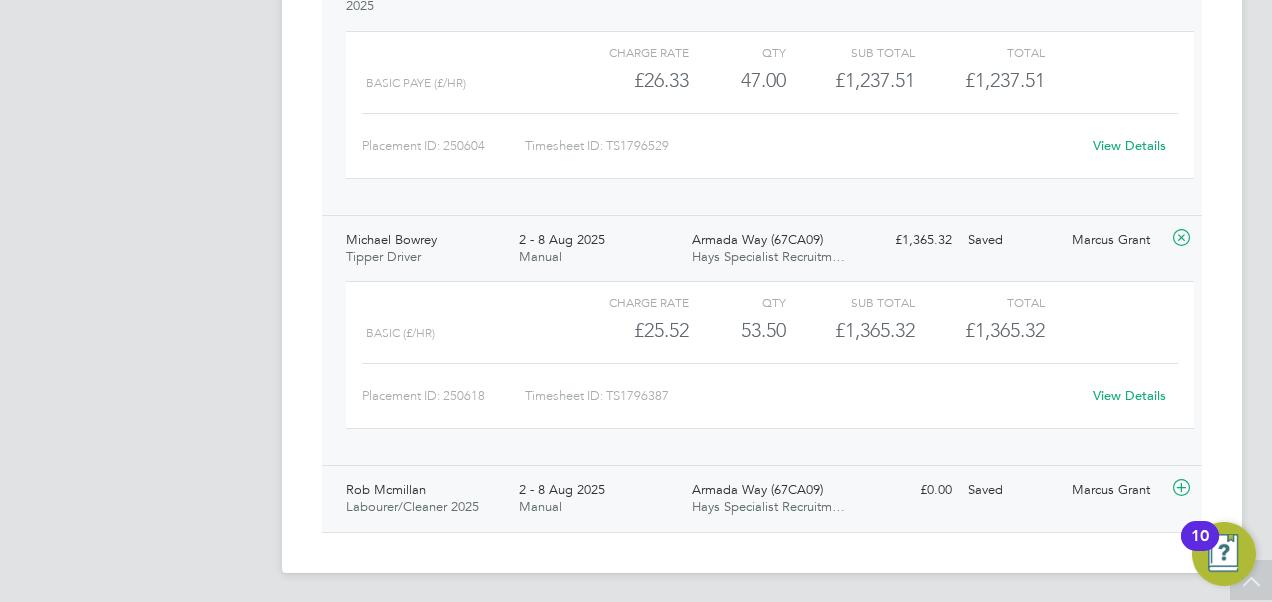 click on "Rob Mcmillan Labourer/Cleaner 2025   2 - 8 Aug 2025 2 - 8 Aug 2025 Manual Armada Way (67CA09) Hays Specialist Recruitm… £0.00 Saved Saved Marcus Grant" 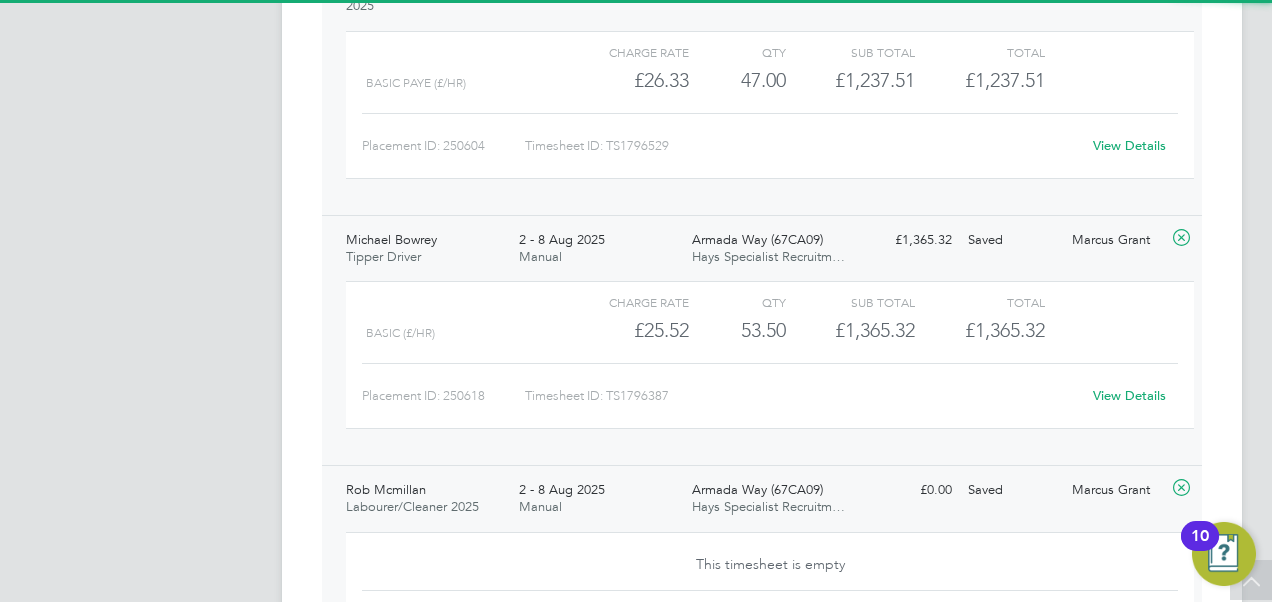 scroll, scrollTop: 1062, scrollLeft: 0, axis: vertical 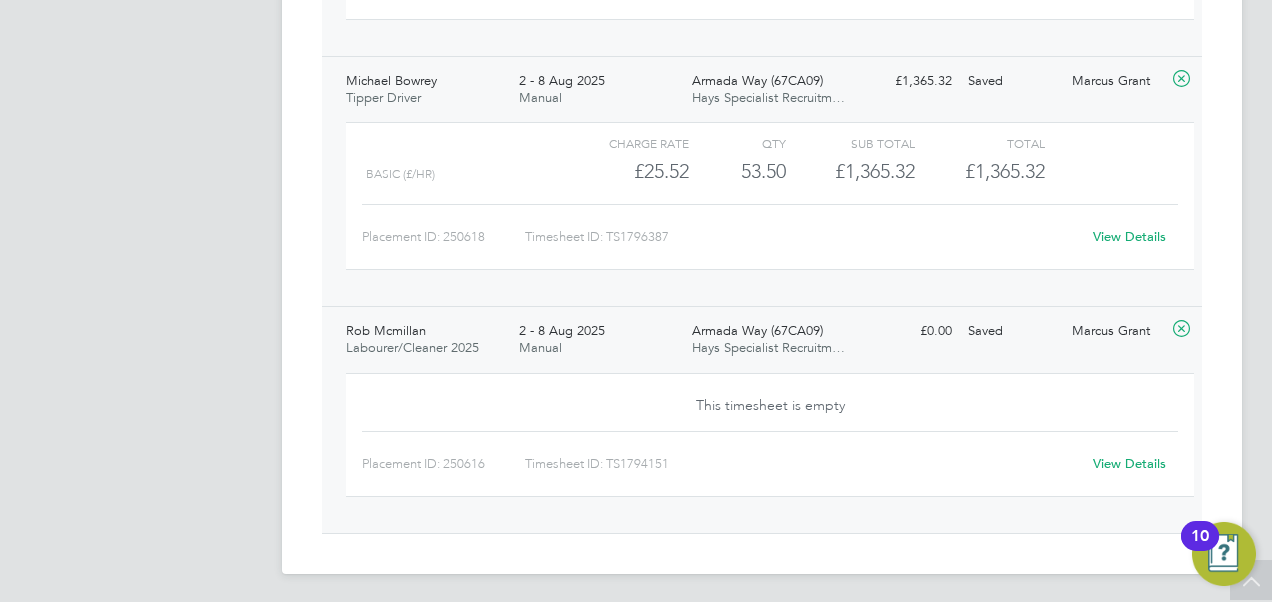 click on "View Details" 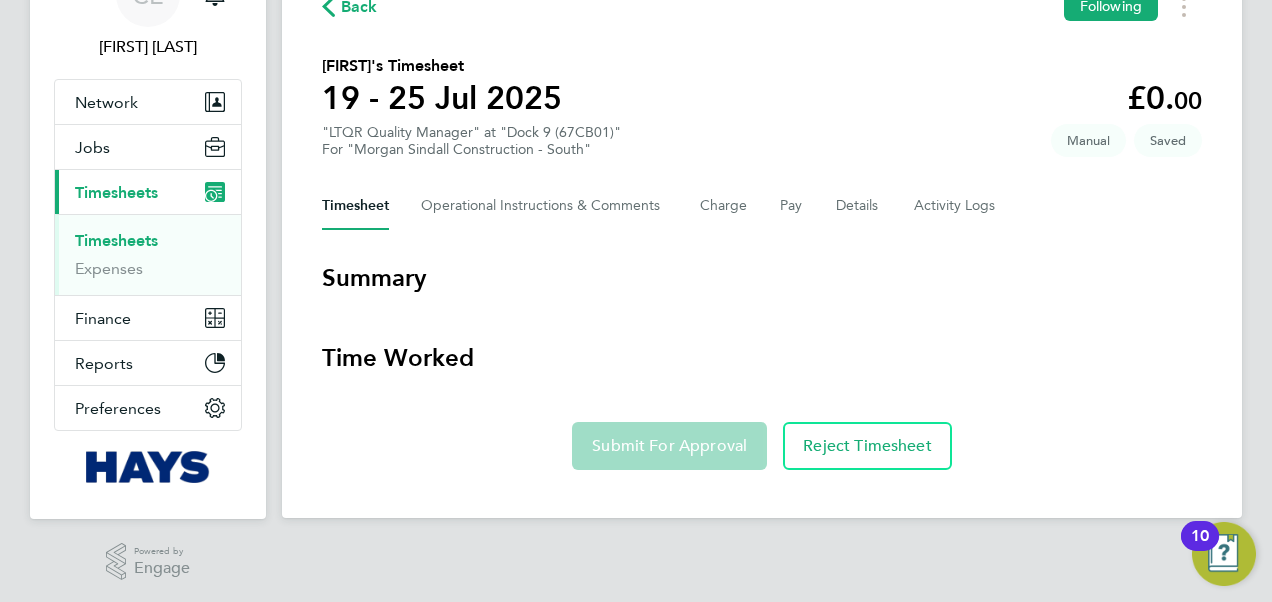 scroll, scrollTop: 68, scrollLeft: 0, axis: vertical 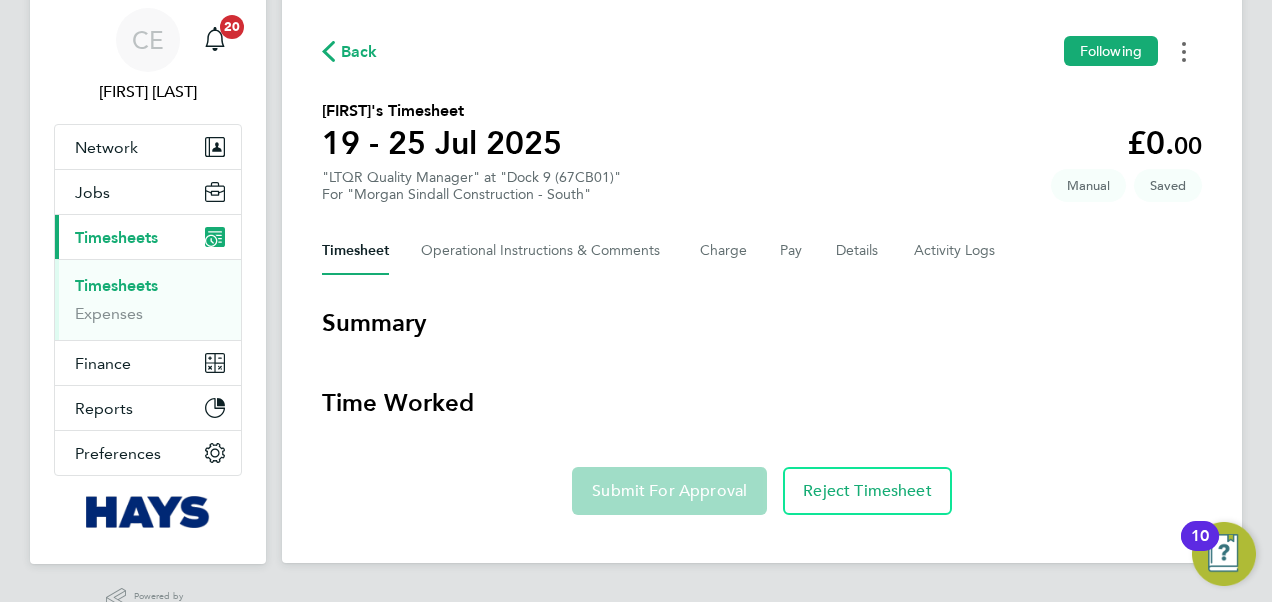 click at bounding box center (1184, 51) 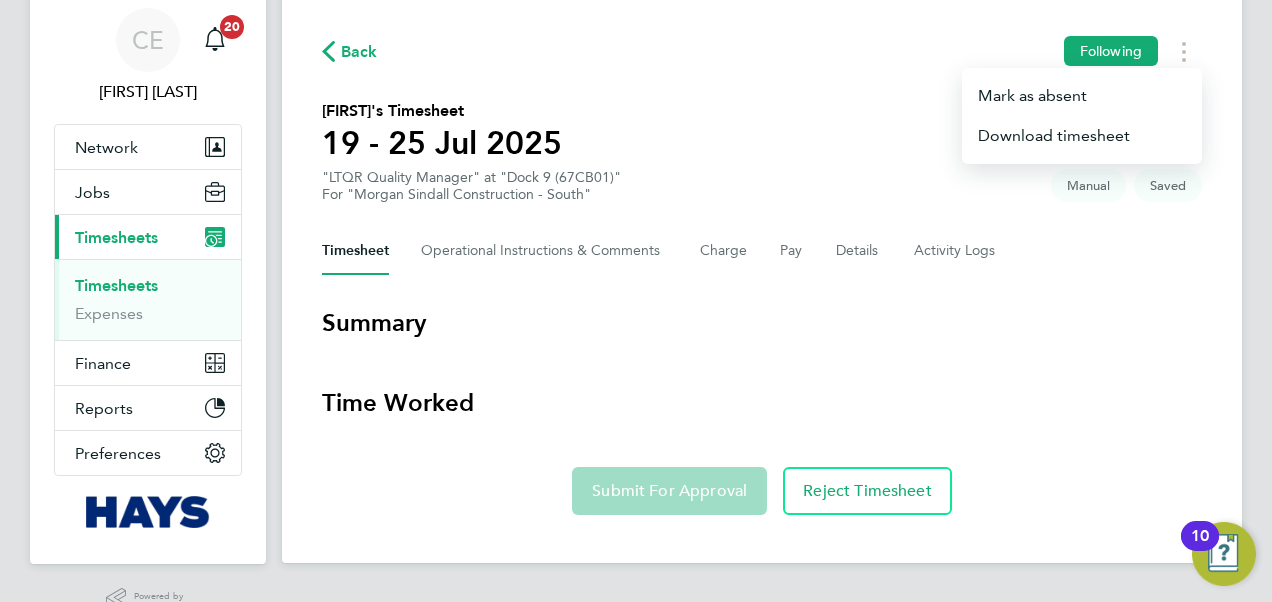 click on "Back  Following
Mark as absent   Download timesheet   [FIRST]'s Timesheet   [DATE]   £0. 00  "LTQR Quality Manager" at "[COMPANY] ([LOCATION_CODE])"  For "[COMPANY]"  Saved   Manual   Timesheet   Operational Instructions & Comments   Charge   Pay   Details   Activity Logs   Summary   Time Worked   Submit For Approval   Reject Timesheet" 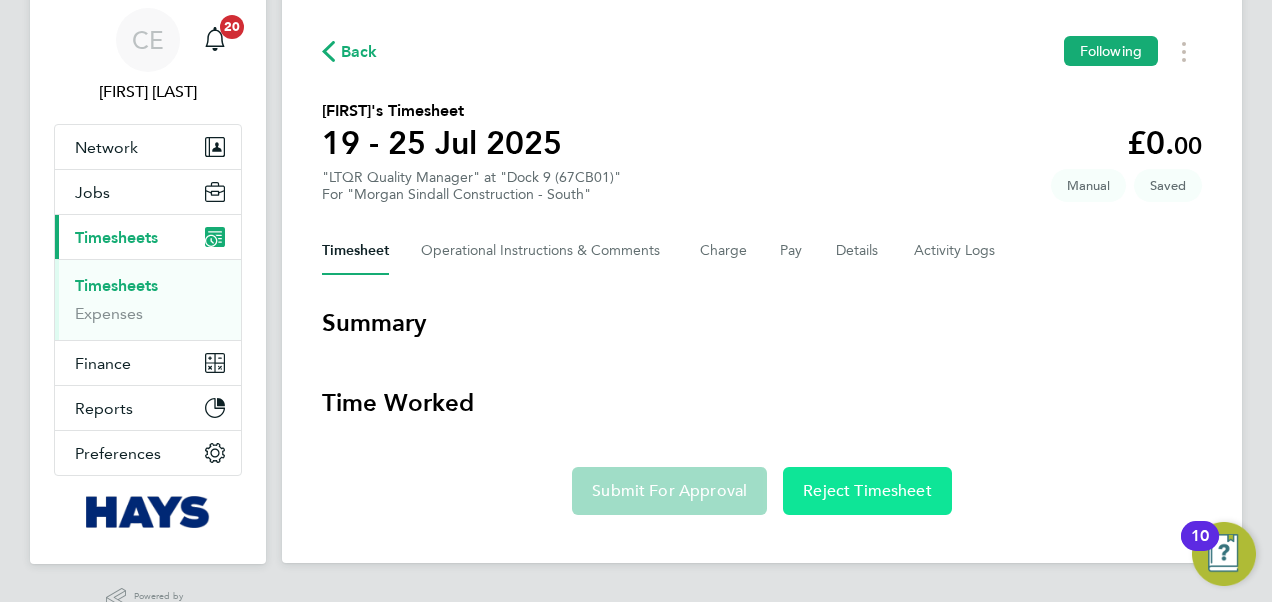 click on "Reject Timesheet" 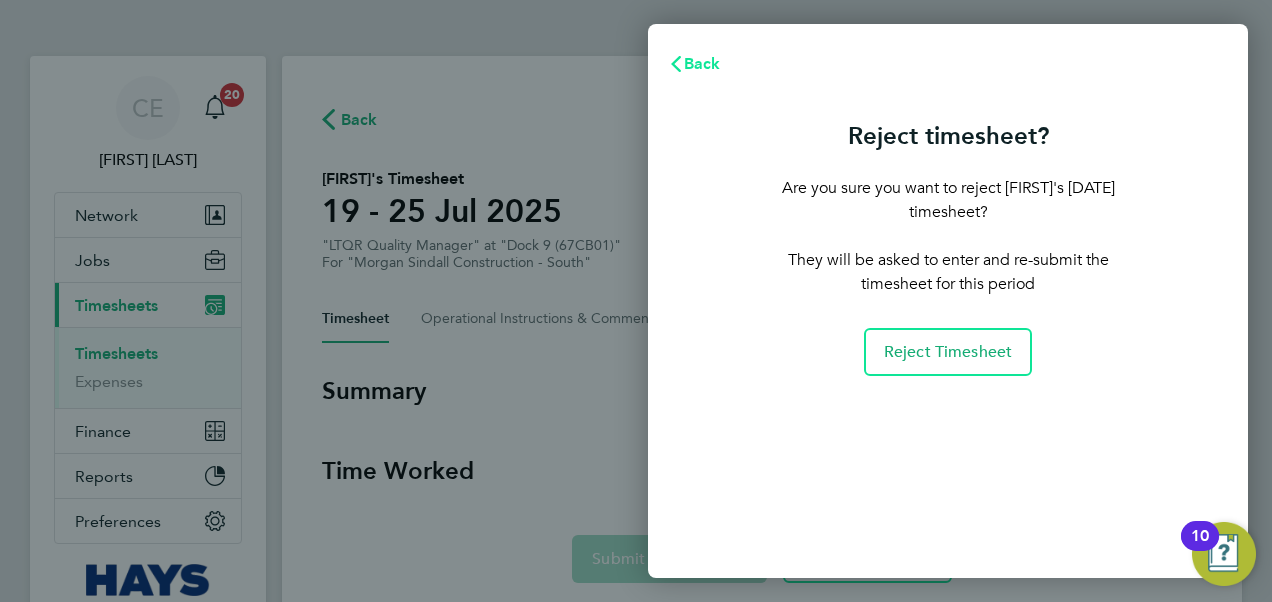 click on "Back" 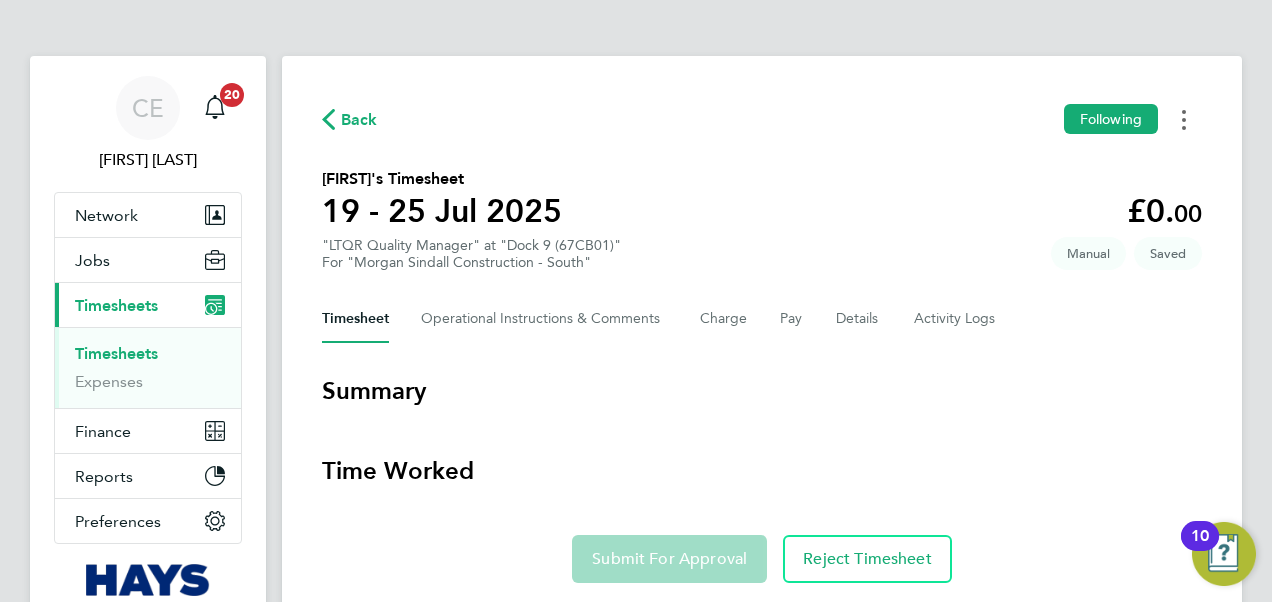 click at bounding box center [1184, 119] 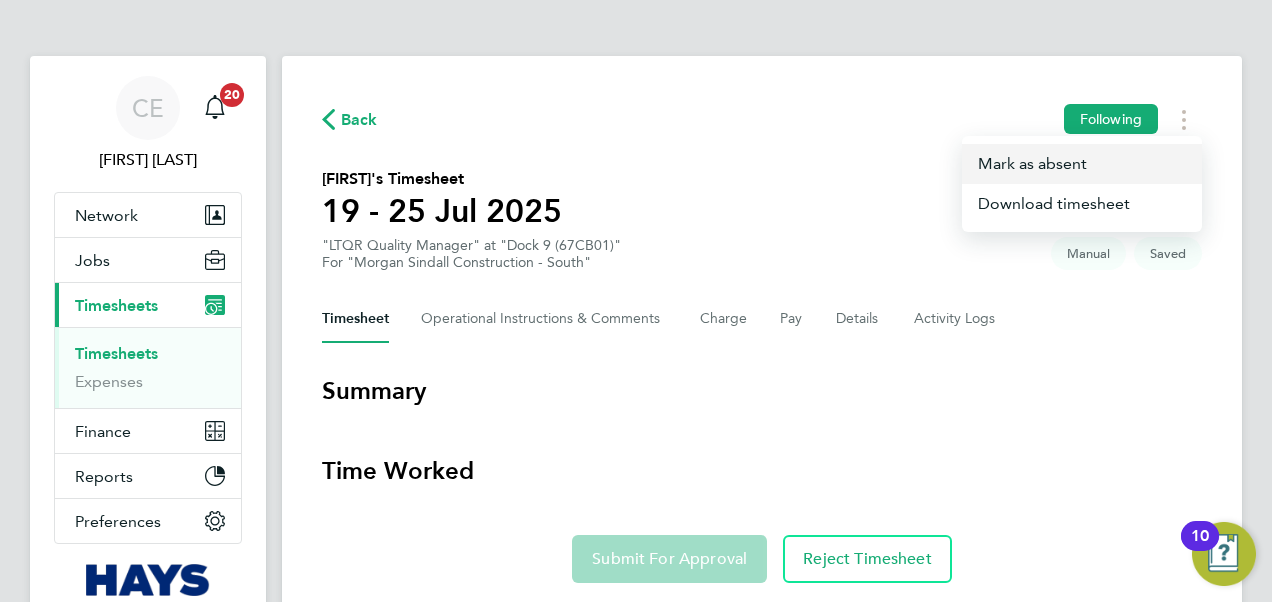 click on "Mark as absent" 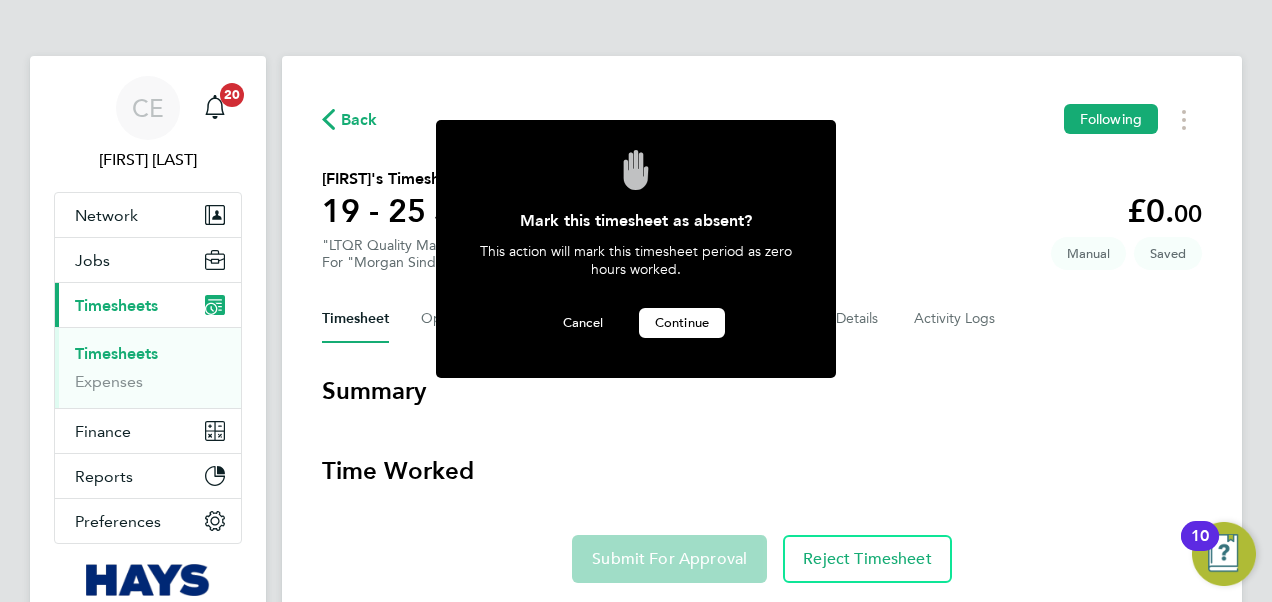 click on "Continue" 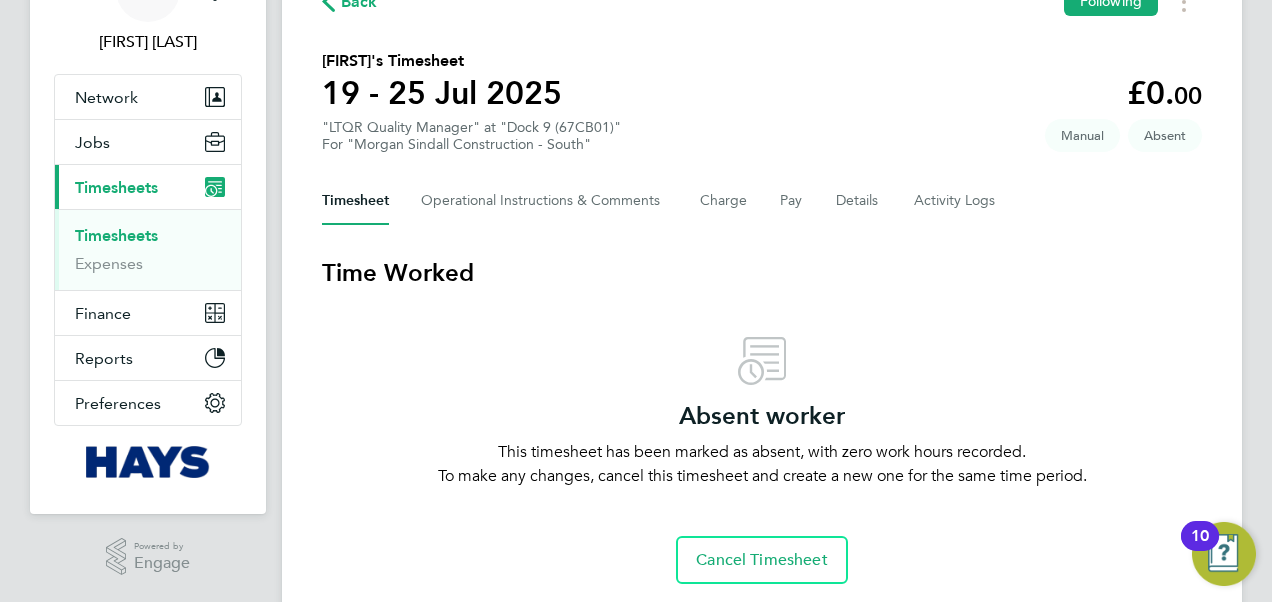 scroll, scrollTop: 120, scrollLeft: 0, axis: vertical 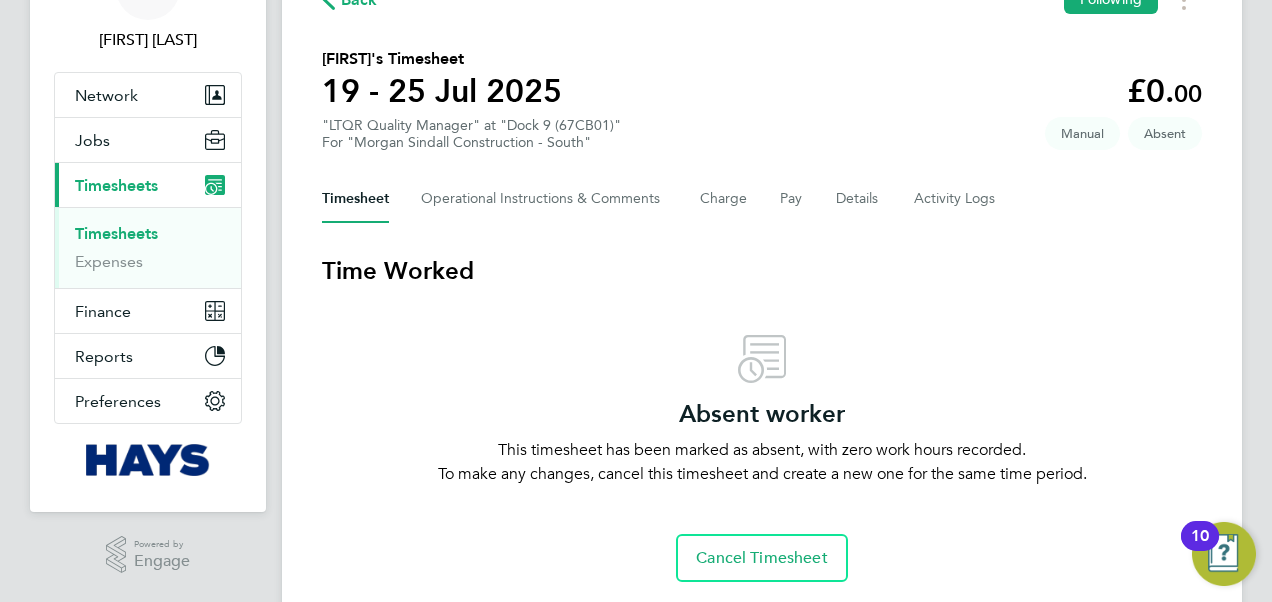 click on "Time Worked
Absent worker   This timesheet has been marked as absent, with zero work hours recorded.   To make any changes, cancel this timesheet and create a new one for the same time period.   Cancel Timesheet" at bounding box center [762, 418] 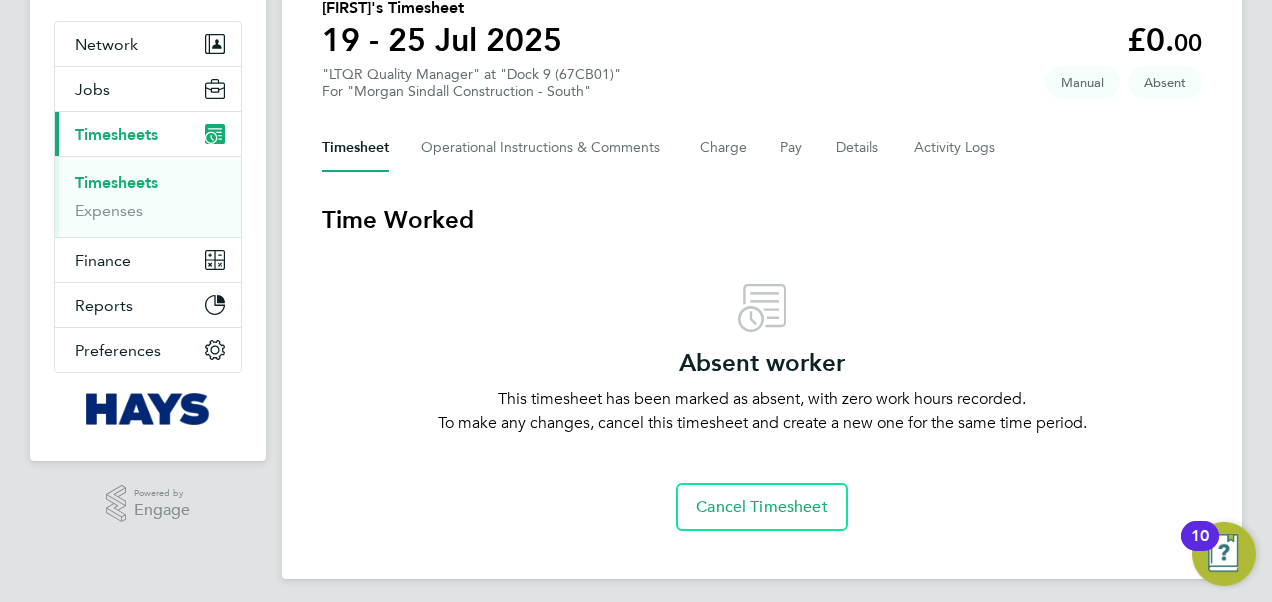 scroll, scrollTop: 172, scrollLeft: 0, axis: vertical 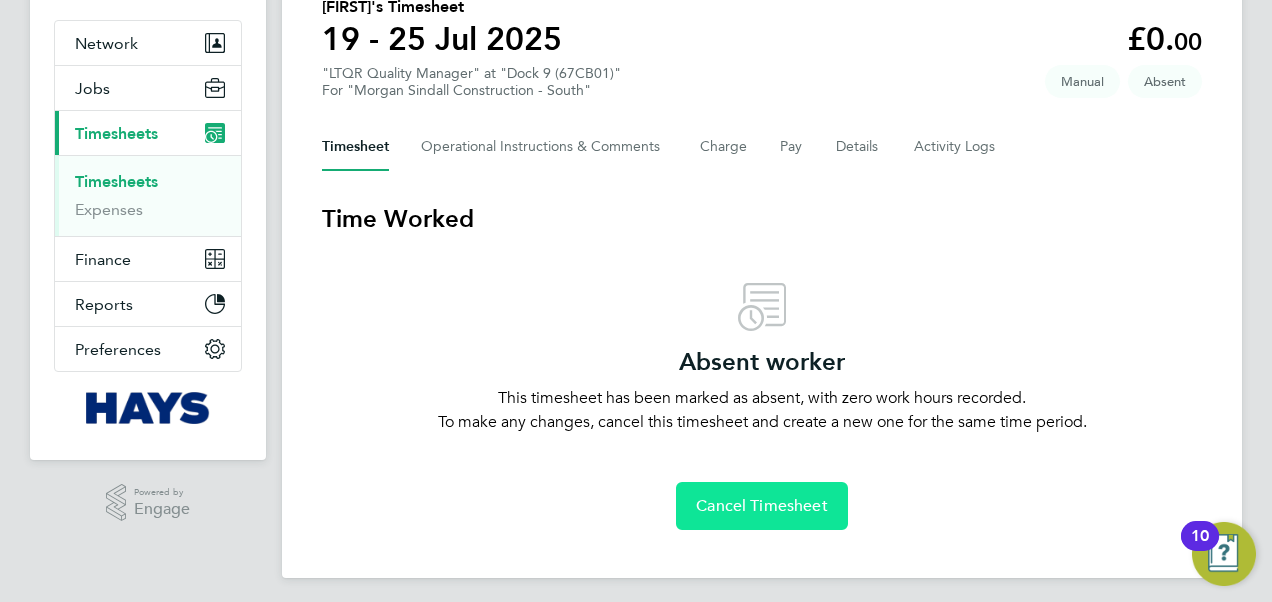 click on "Cancel Timesheet" 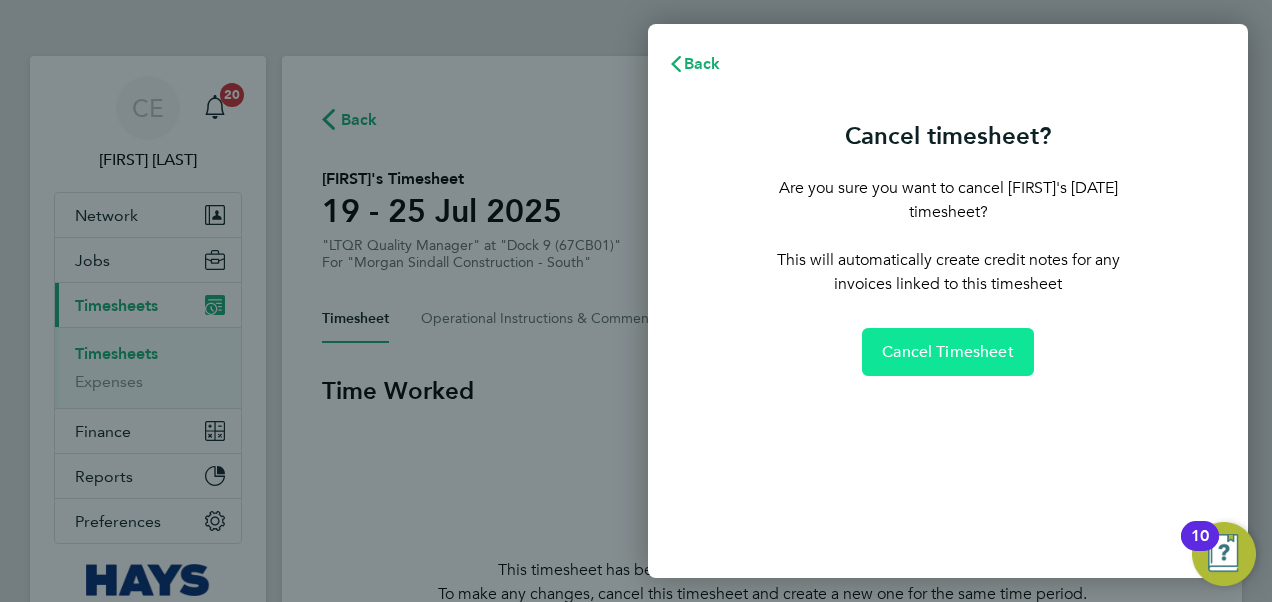 click on "Cancel Timesheet" 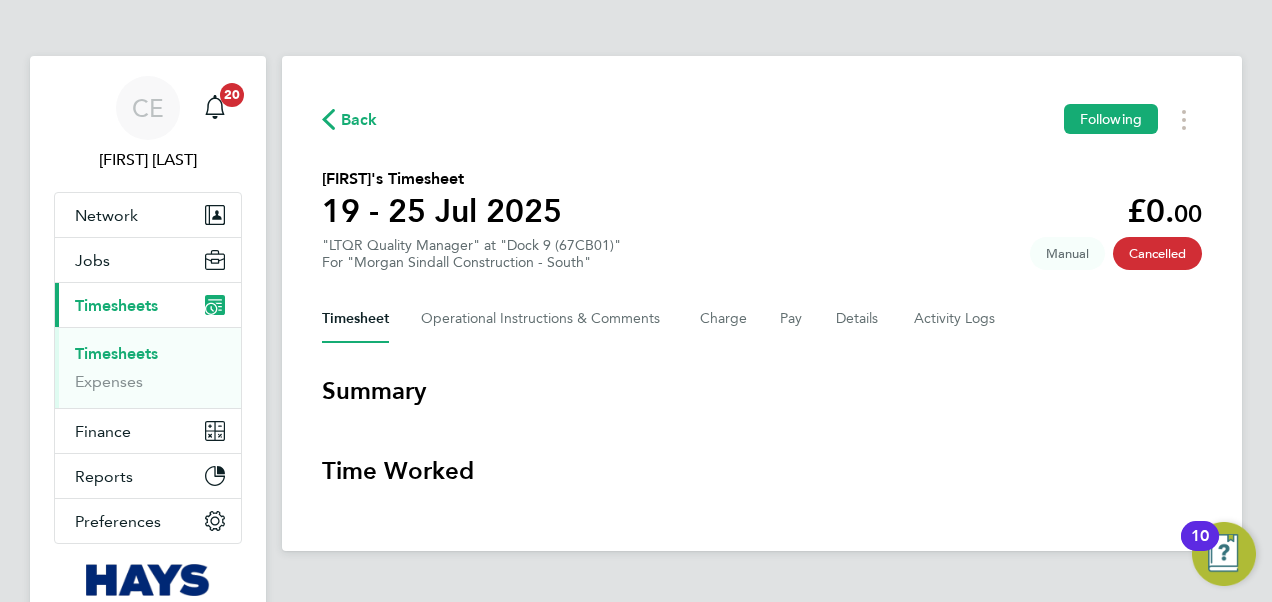 click on "Back" 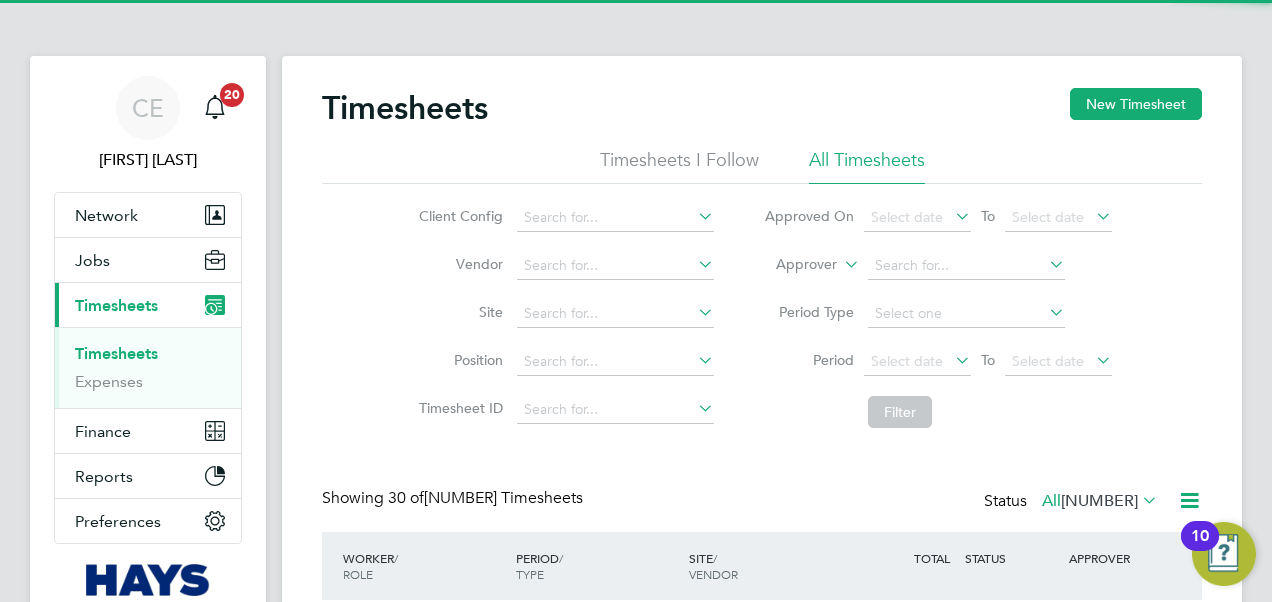 scroll, scrollTop: 10, scrollLeft: 10, axis: both 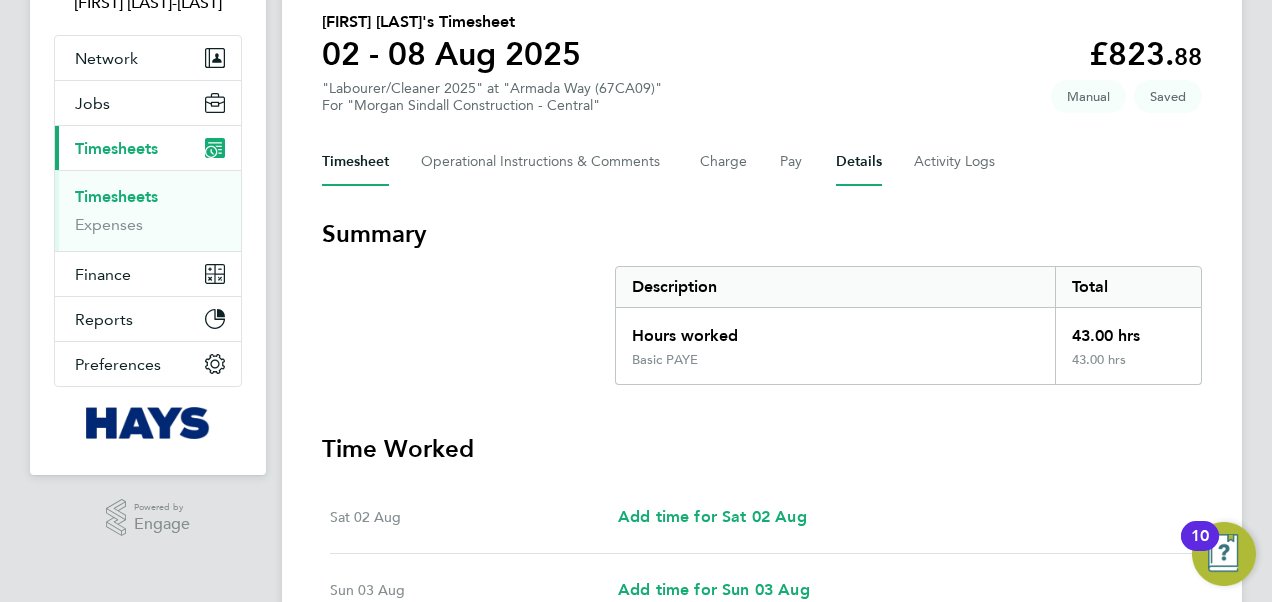 click on "Details" at bounding box center (859, 162) 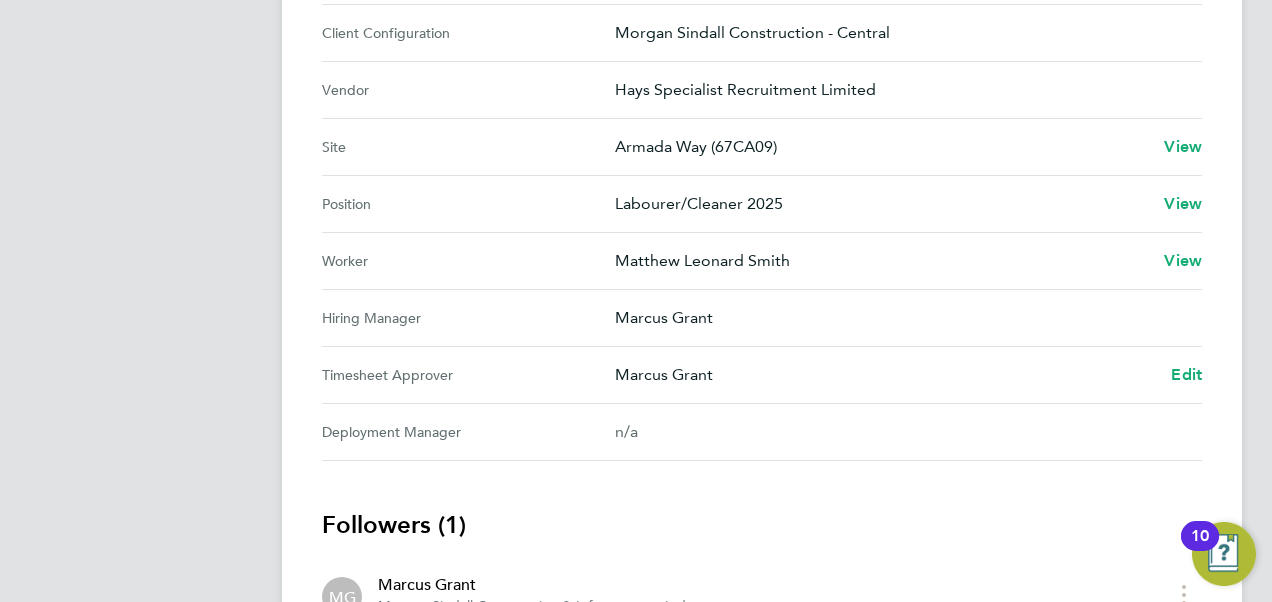 scroll, scrollTop: 843, scrollLeft: 0, axis: vertical 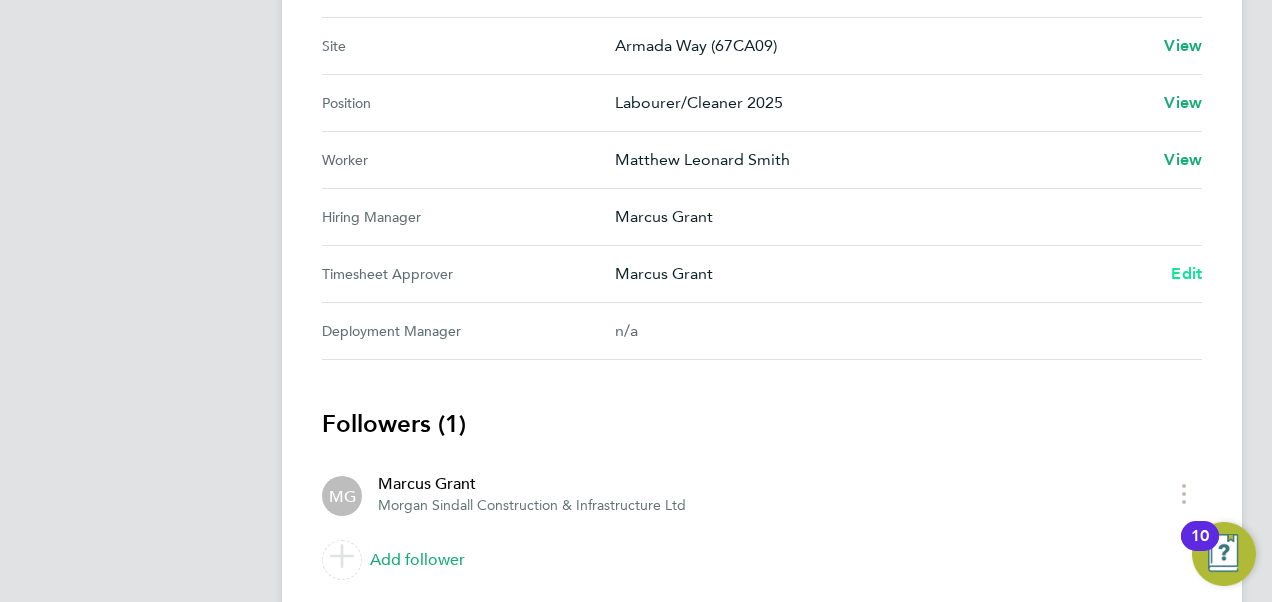 click on "Edit" at bounding box center (1186, 273) 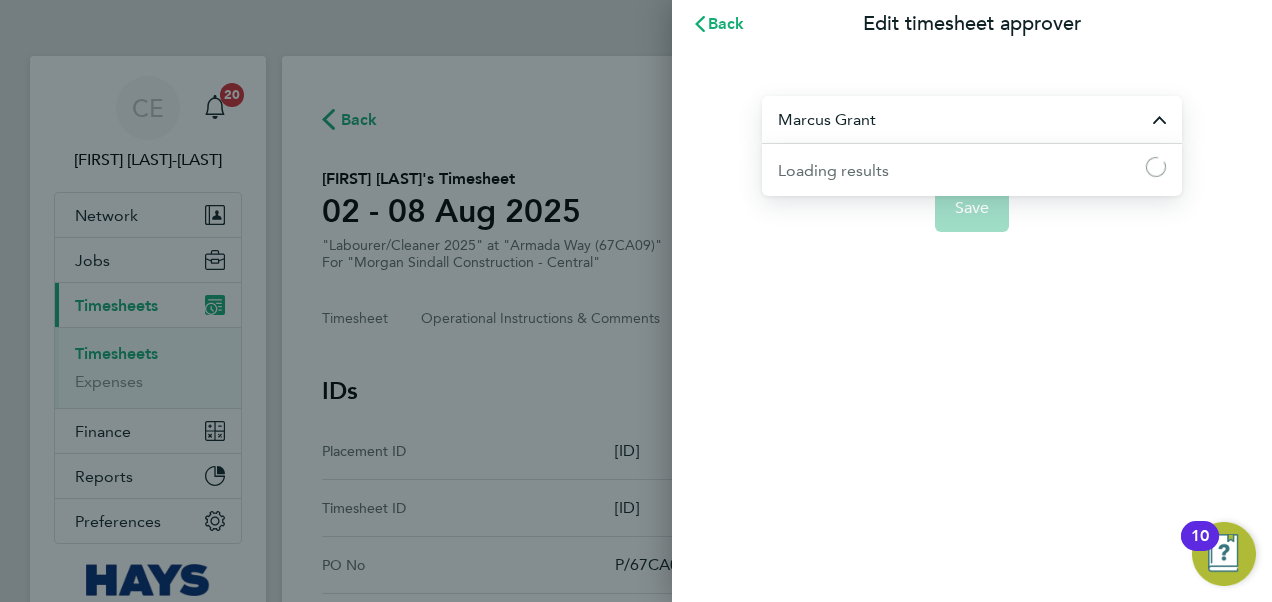 click on "Marcus Grant" at bounding box center (972, 119) 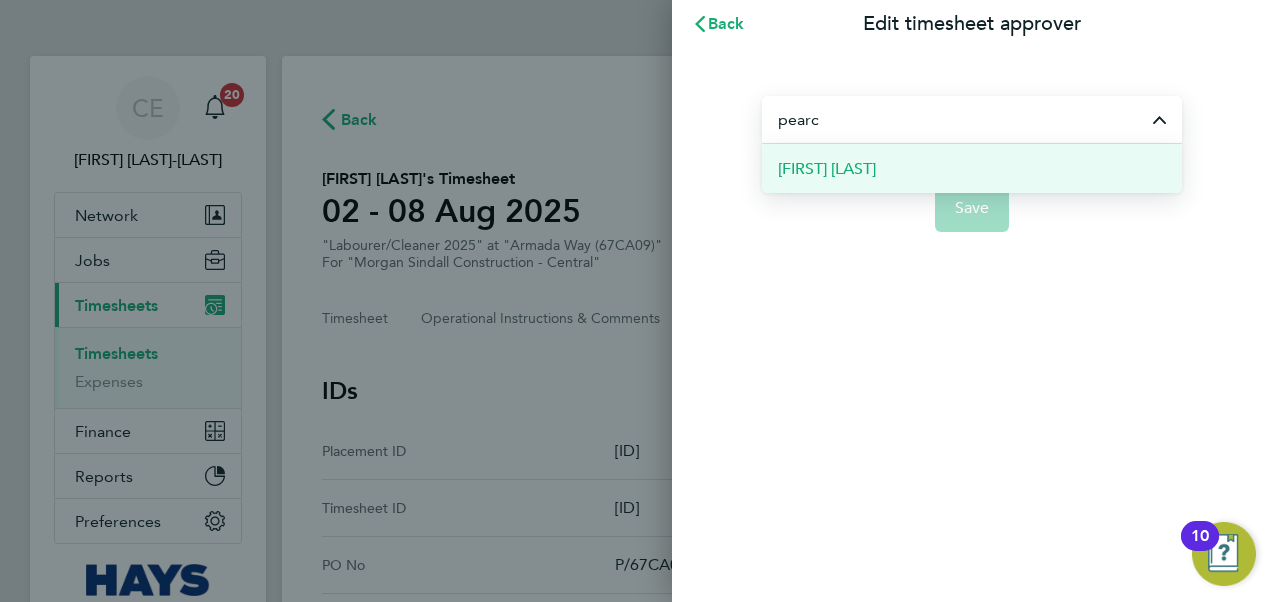 click on "[FIRST] [LAST]" at bounding box center [972, 168] 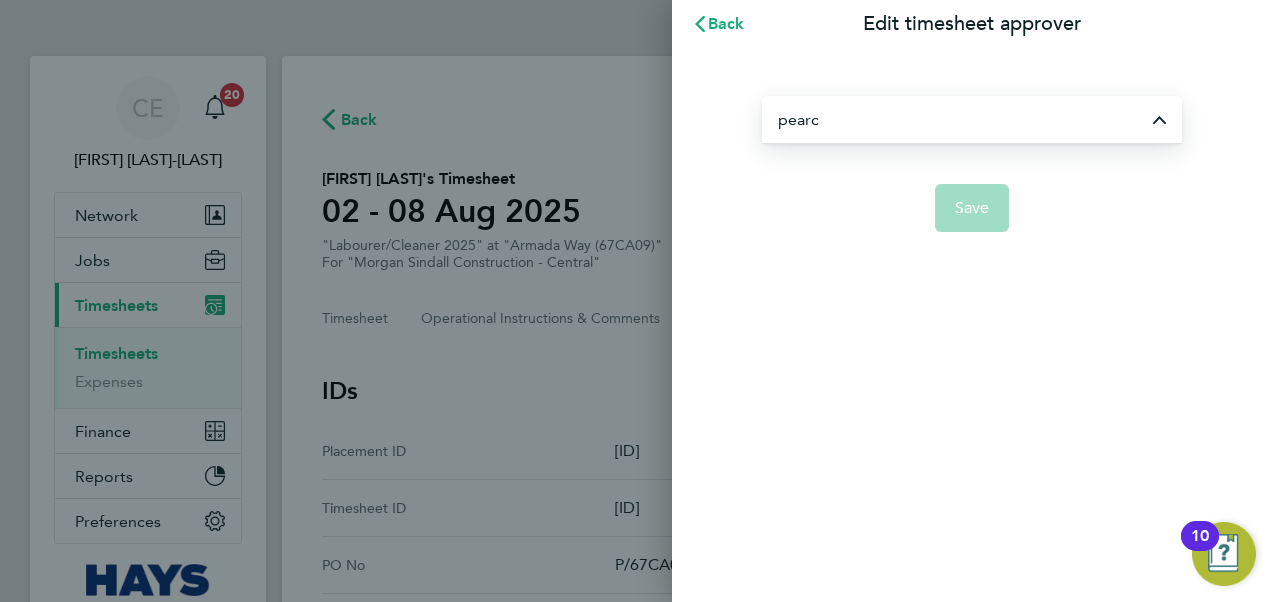 type on "[FIRST] [LAST]" 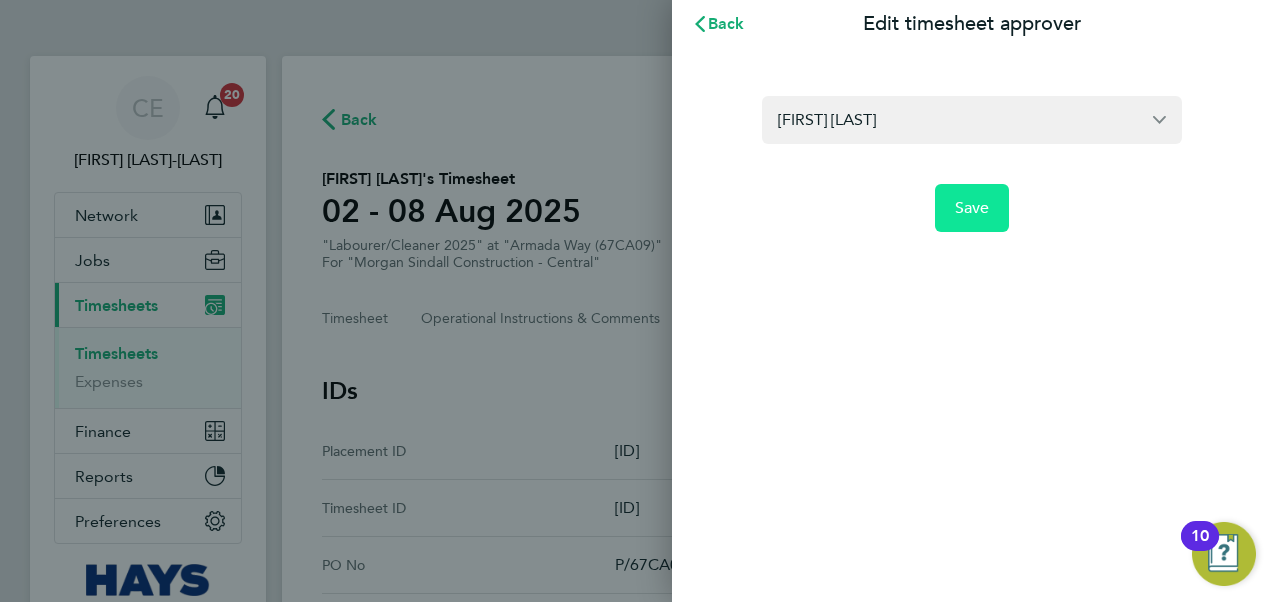 click on "Save" 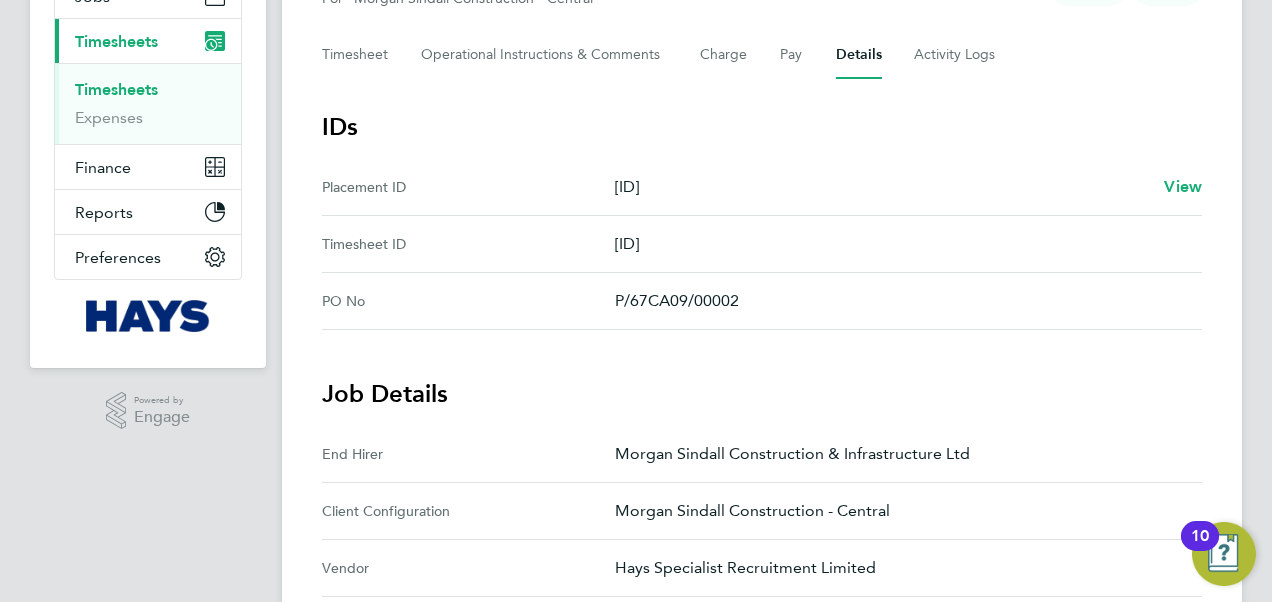 scroll, scrollTop: 0, scrollLeft: 0, axis: both 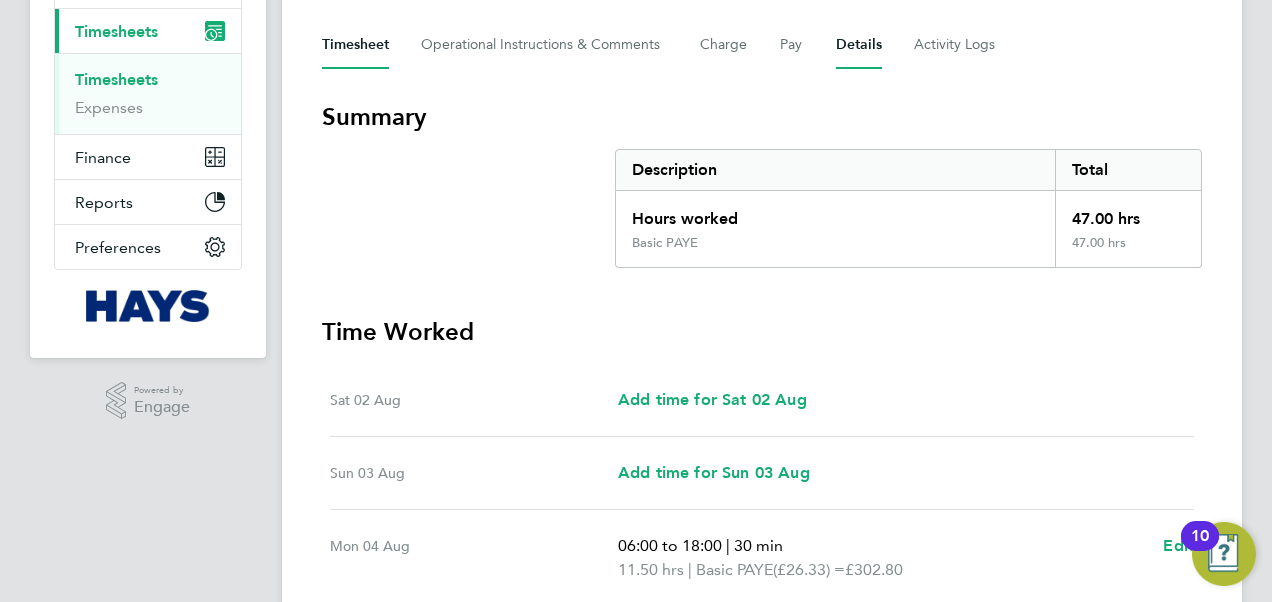 click on "Details" at bounding box center (859, 45) 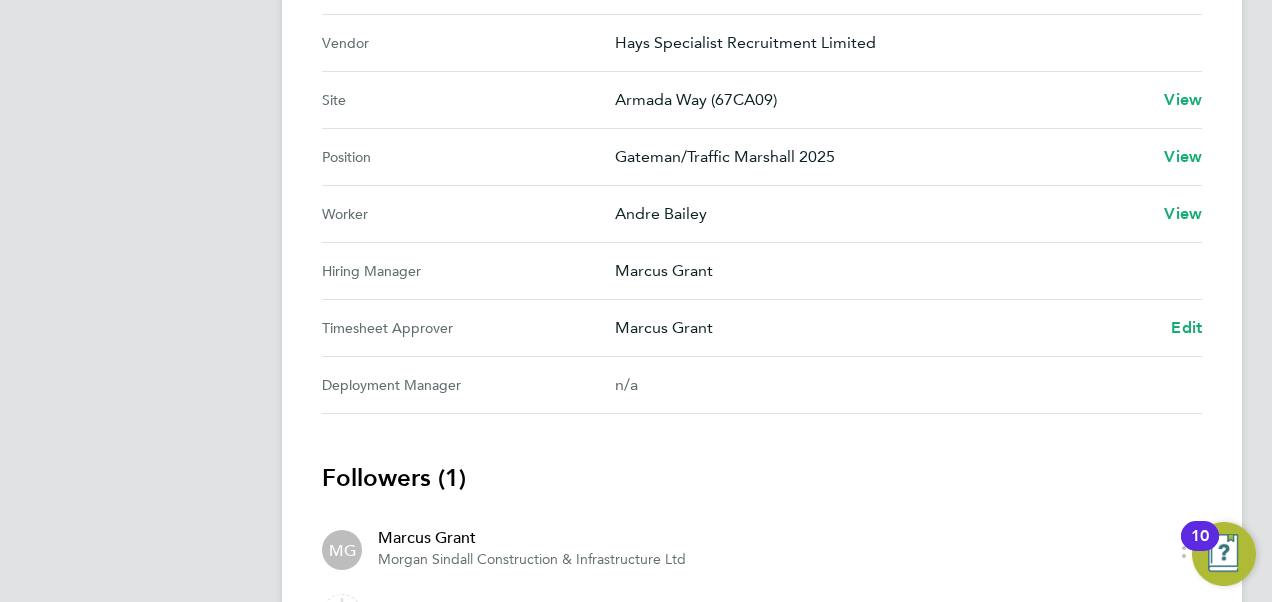 scroll, scrollTop: 841, scrollLeft: 0, axis: vertical 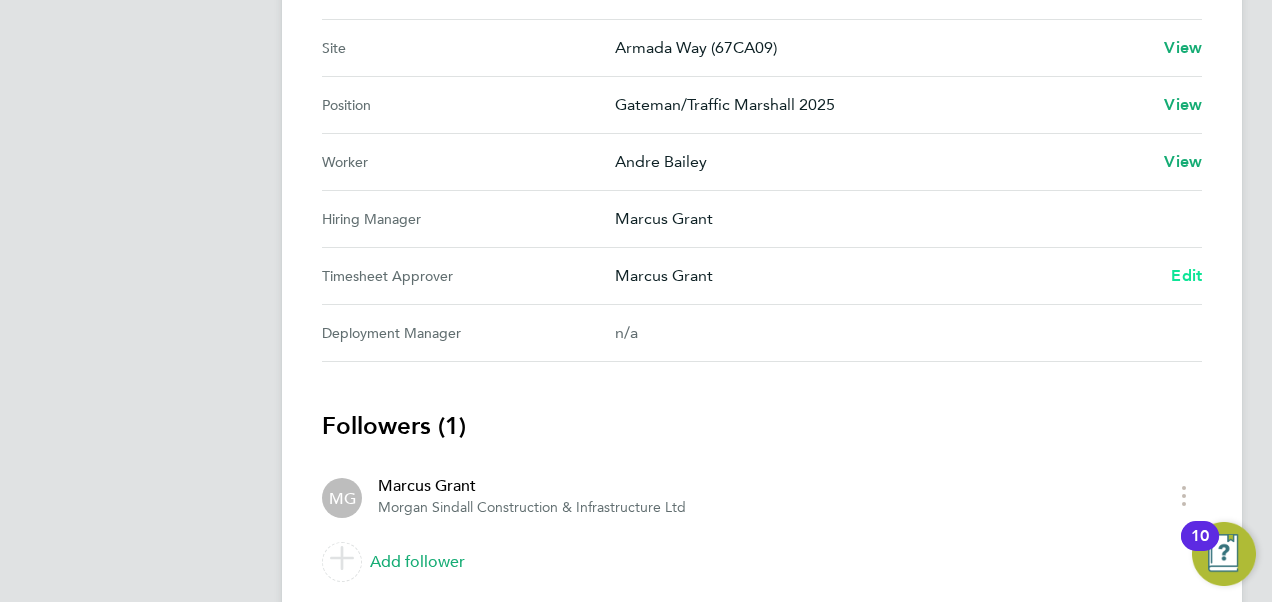 click on "Edit" at bounding box center (1186, 275) 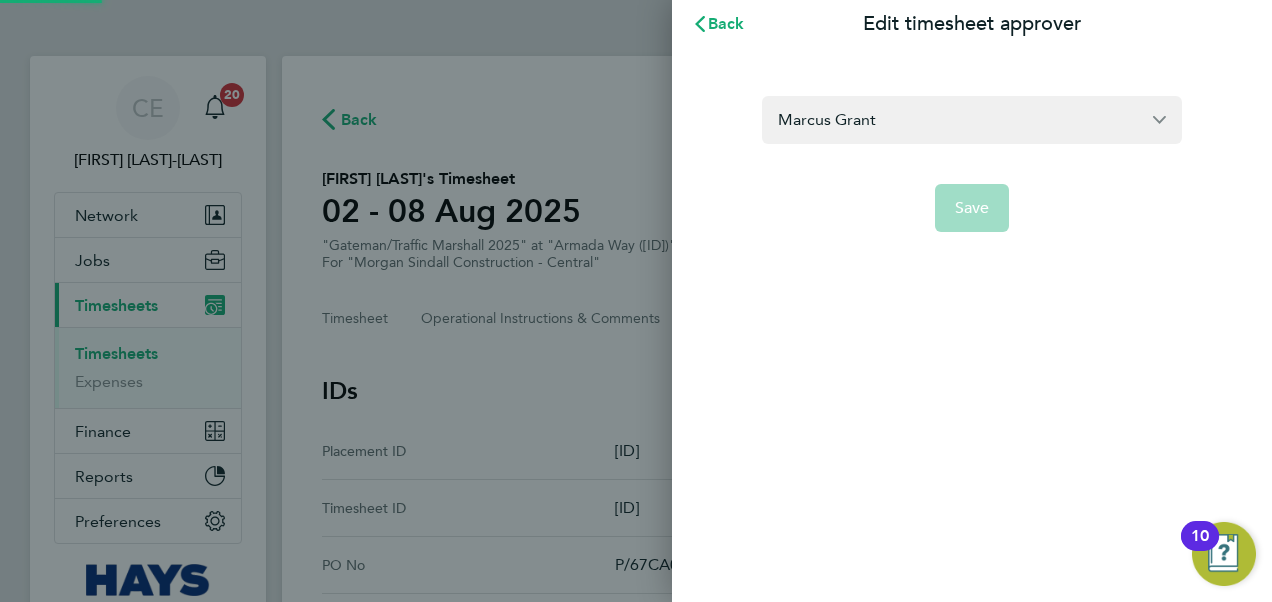 scroll, scrollTop: 0, scrollLeft: 0, axis: both 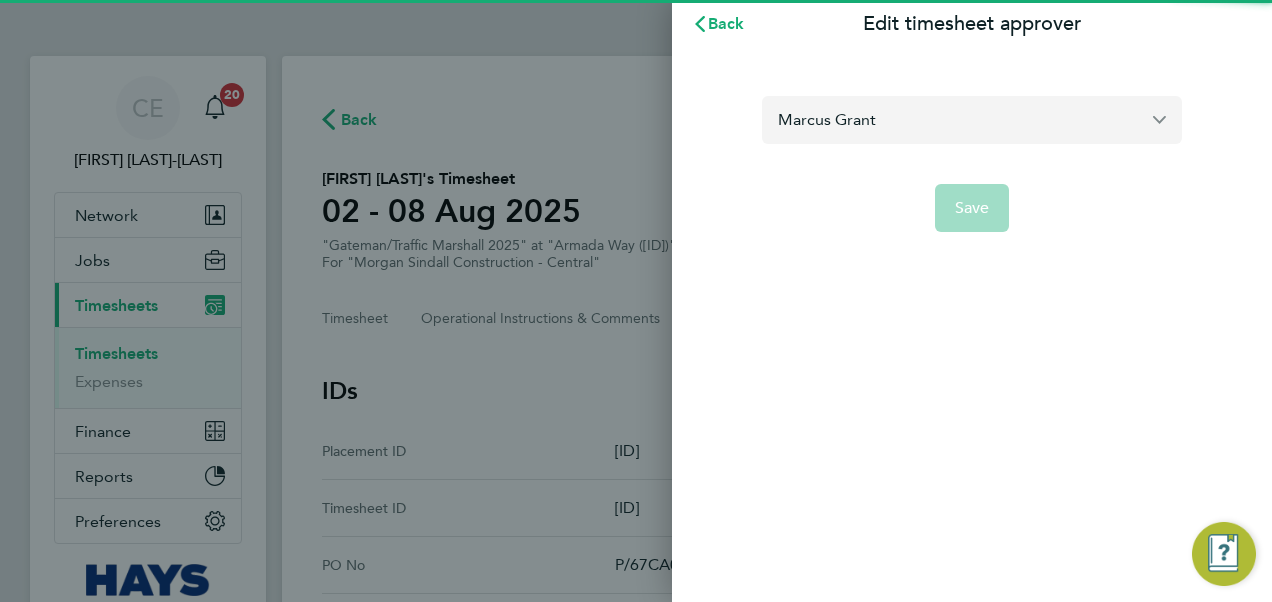 click on "Marcus Grant" at bounding box center (972, 119) 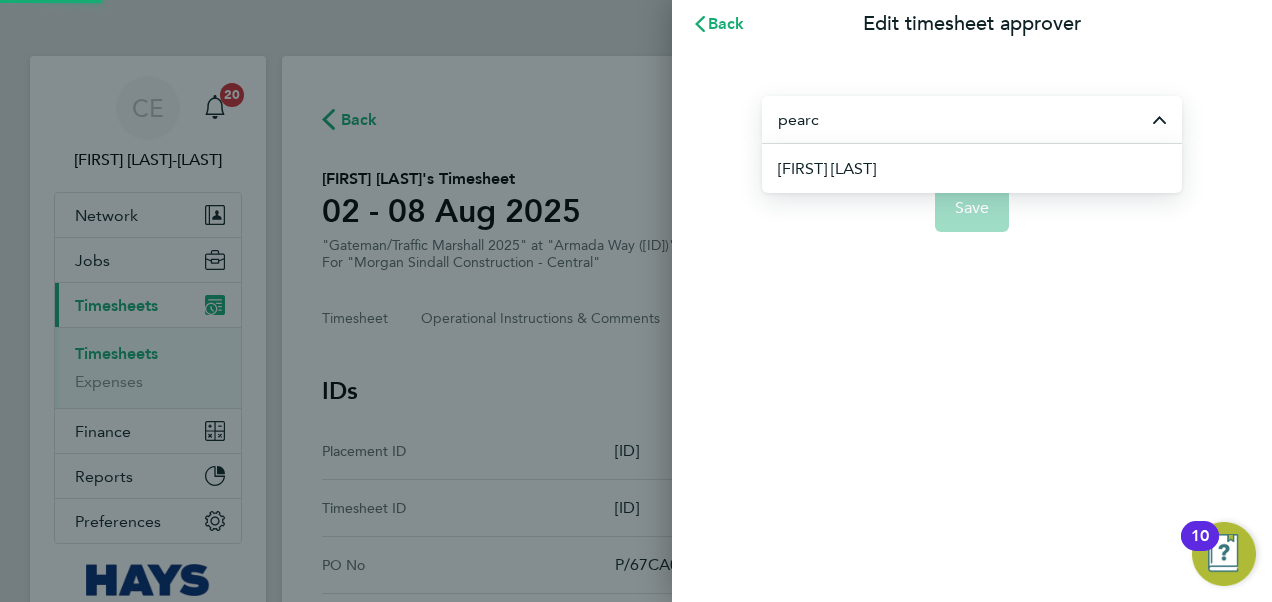 click on "[FIRST] [LAST]" at bounding box center [980, 168] 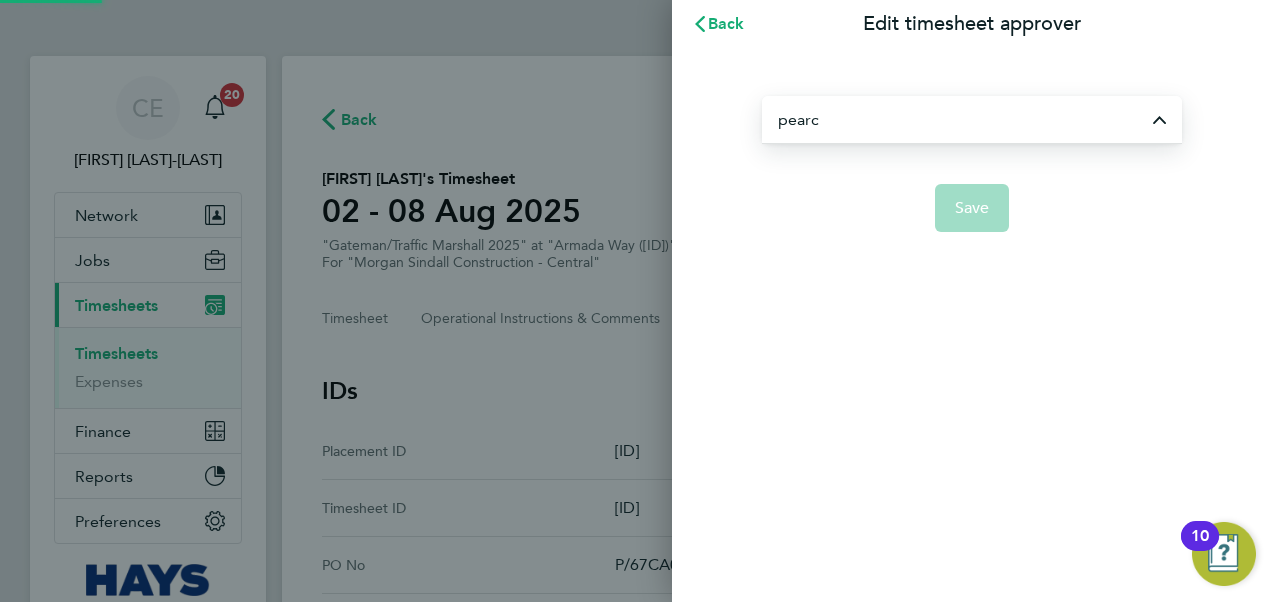 type on "[FIRST] [LAST]" 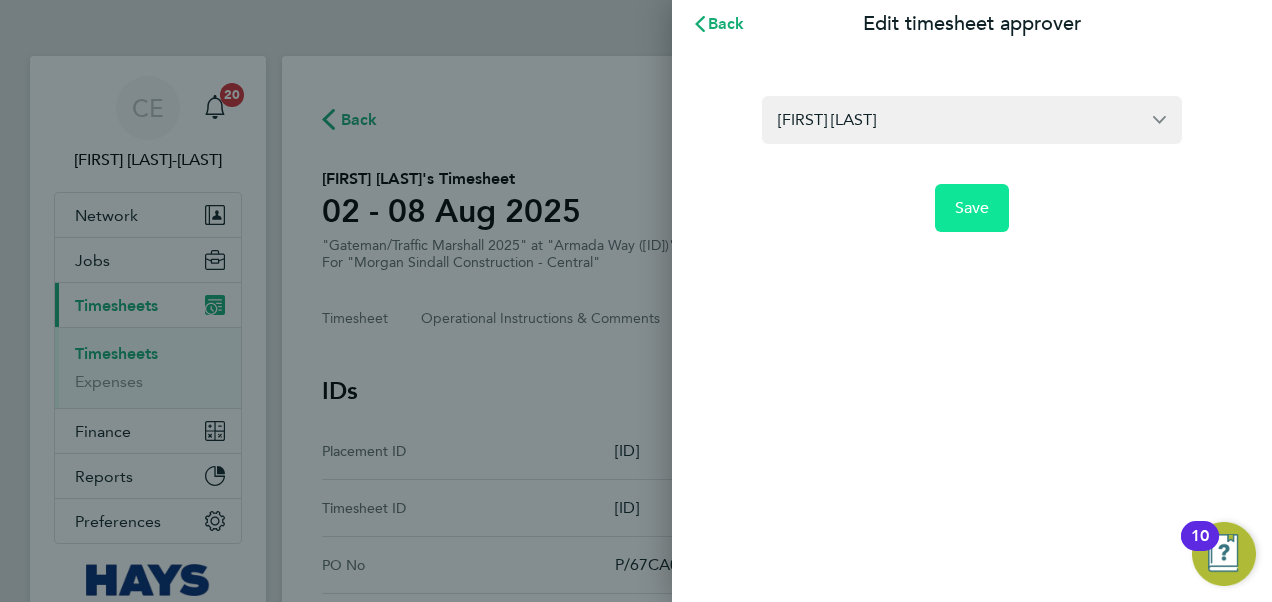 click on "Save" 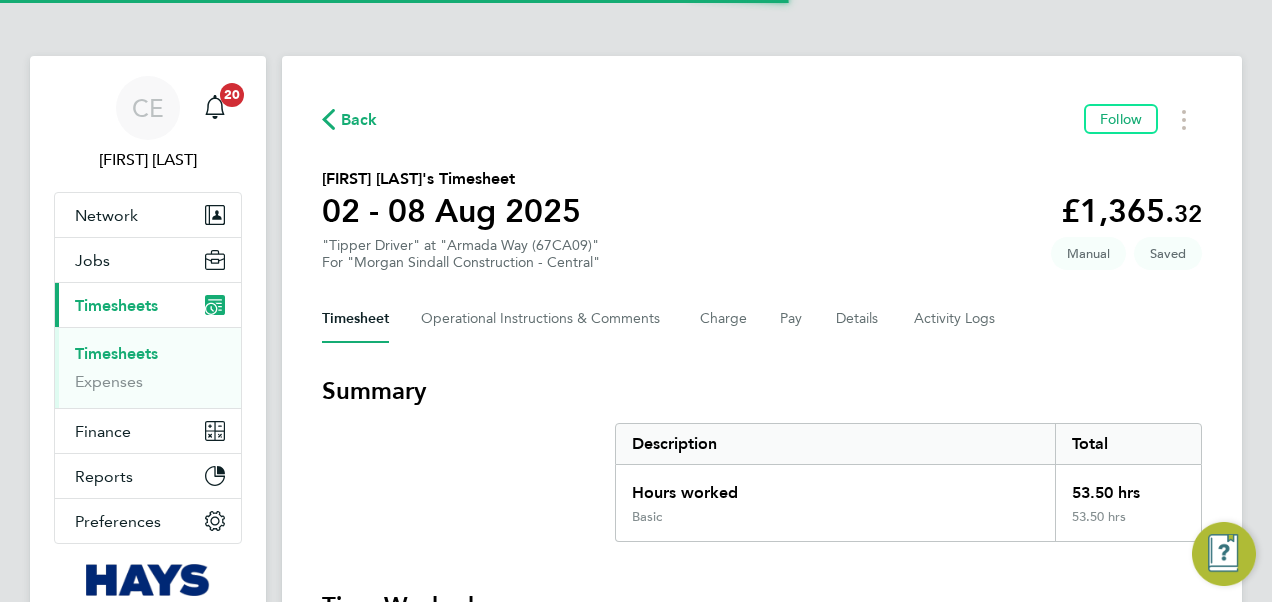 scroll, scrollTop: 0, scrollLeft: 0, axis: both 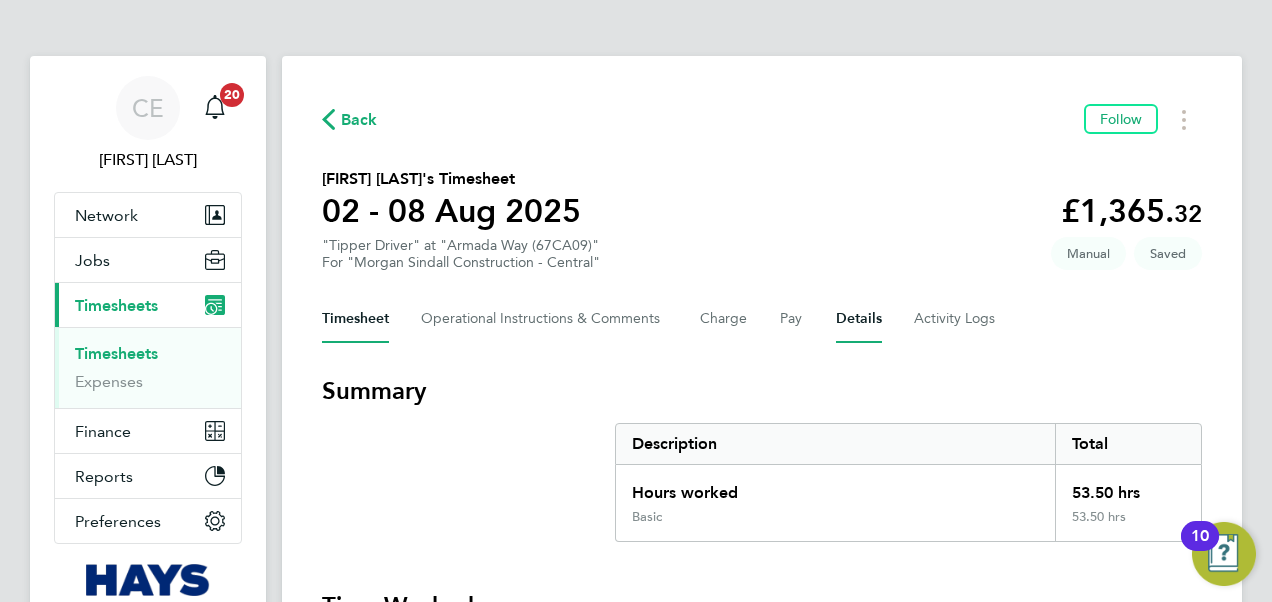 click on "Details" at bounding box center [859, 319] 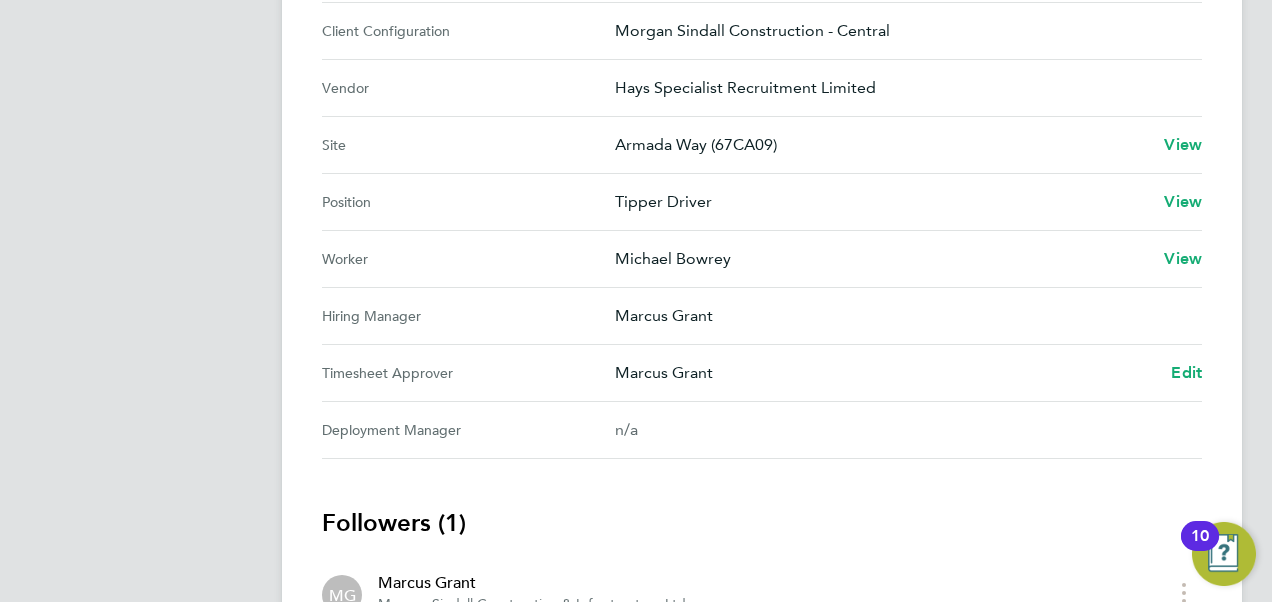 scroll, scrollTop: 760, scrollLeft: 0, axis: vertical 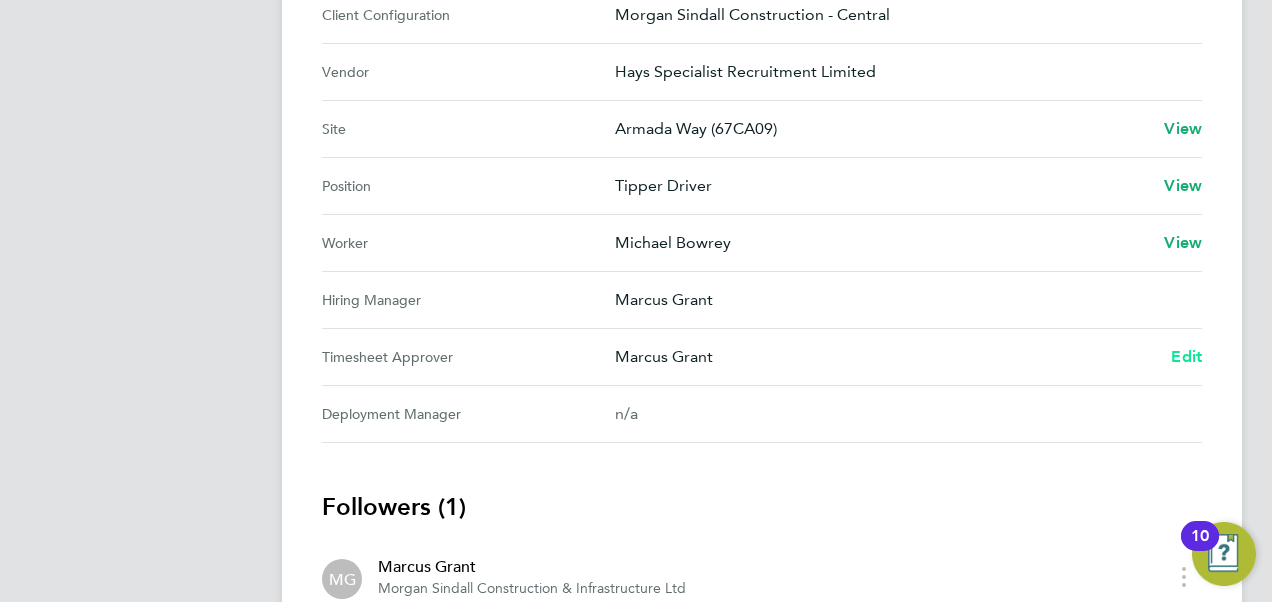 click on "Edit" at bounding box center [1186, 357] 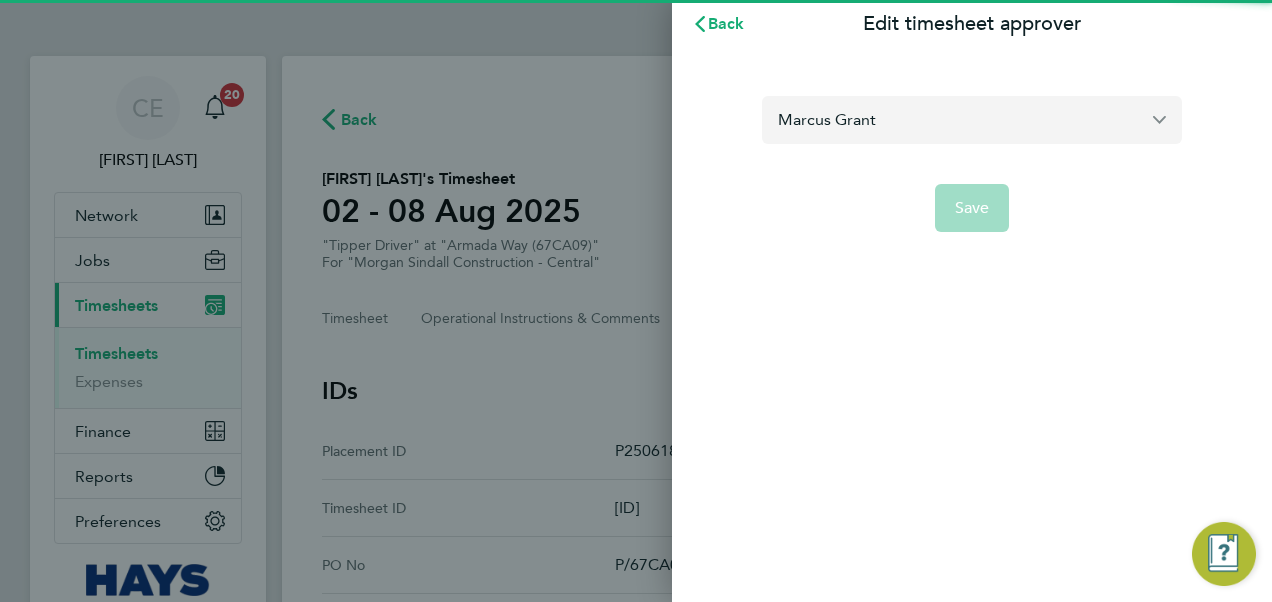 click on "Marcus Grant" at bounding box center (972, 119) 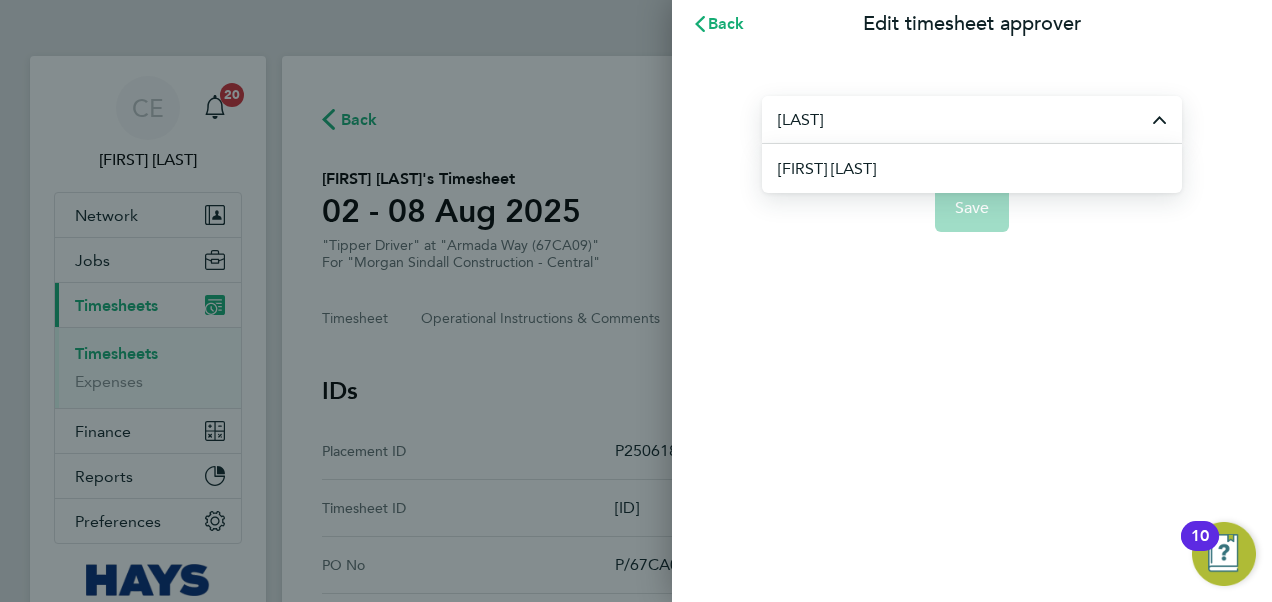 click on "[FIRST] [LAST]" at bounding box center (980, 168) 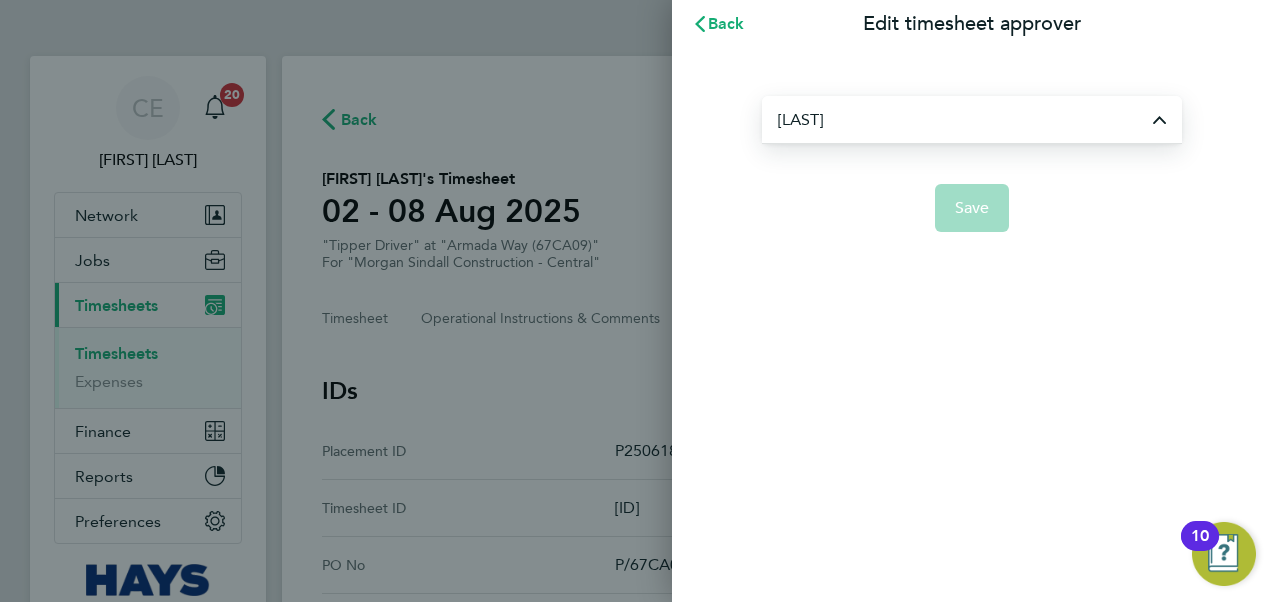 type on "[FIRST] [LAST]" 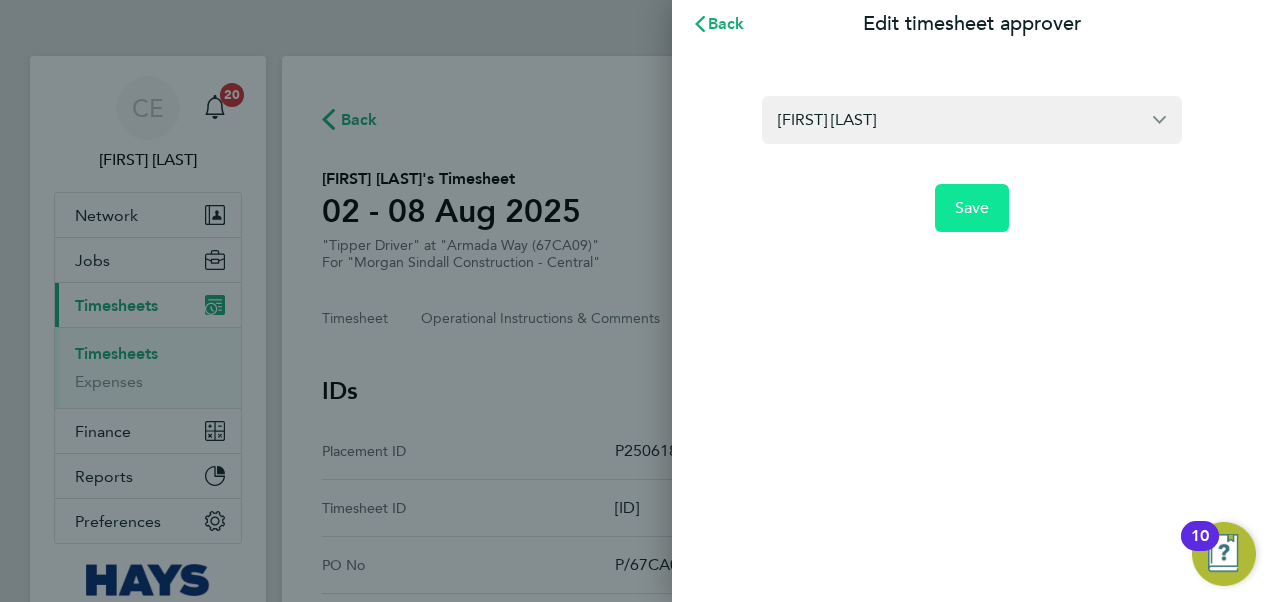 click on "Save" 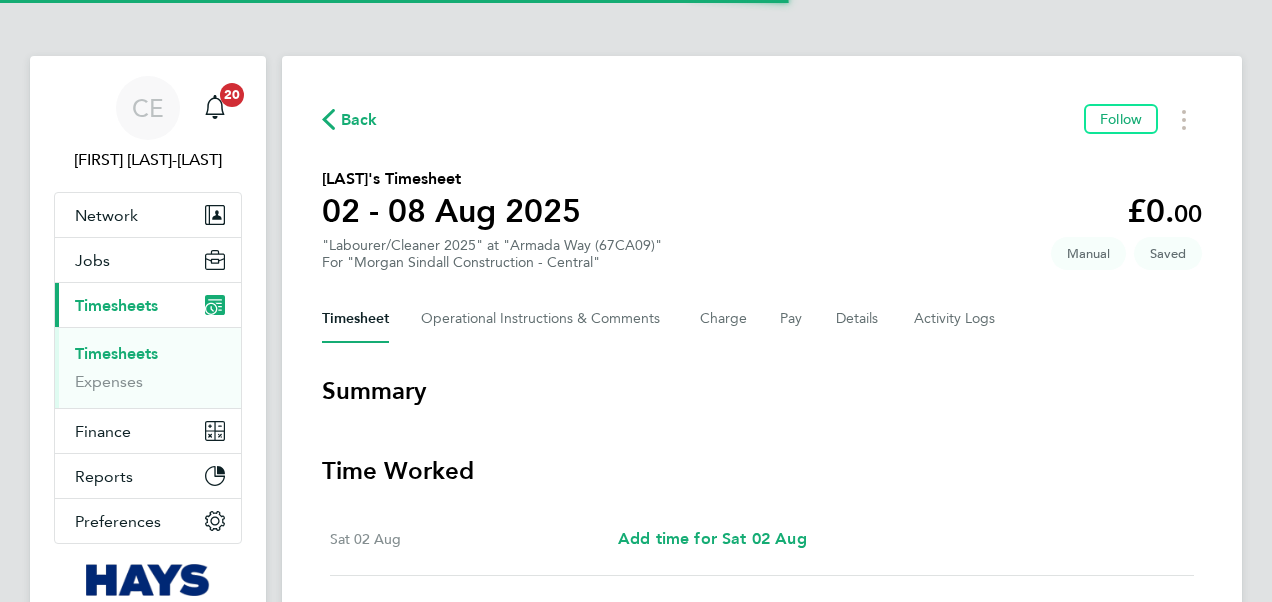 scroll, scrollTop: 0, scrollLeft: 0, axis: both 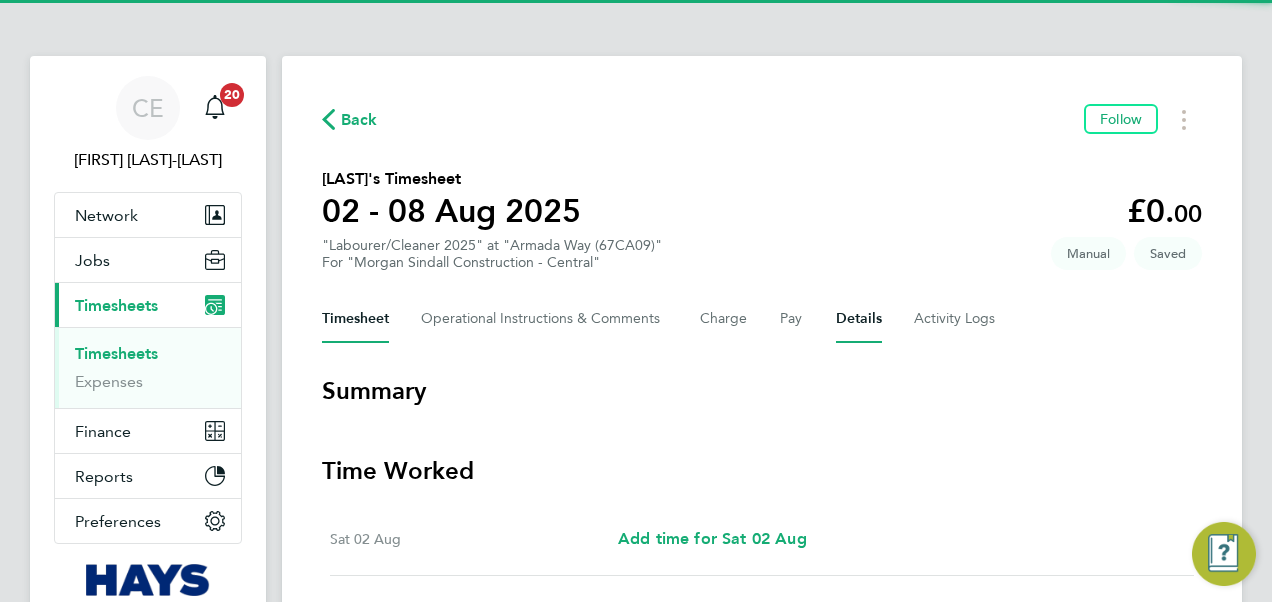 click on "Details" at bounding box center (859, 319) 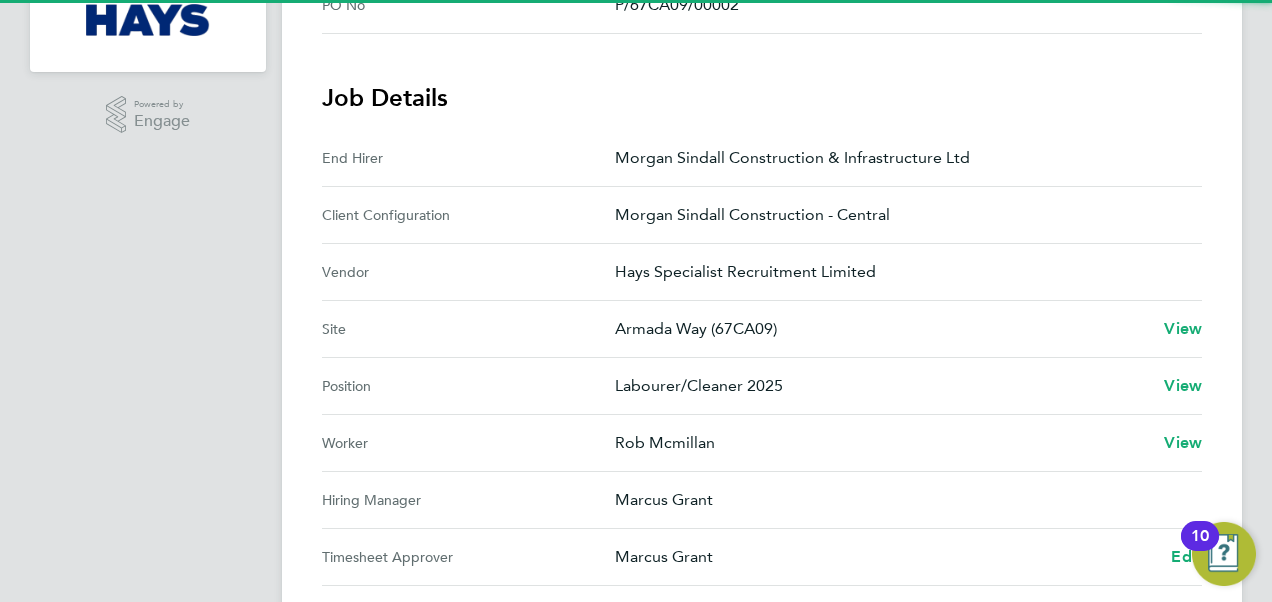 scroll, scrollTop: 904, scrollLeft: 0, axis: vertical 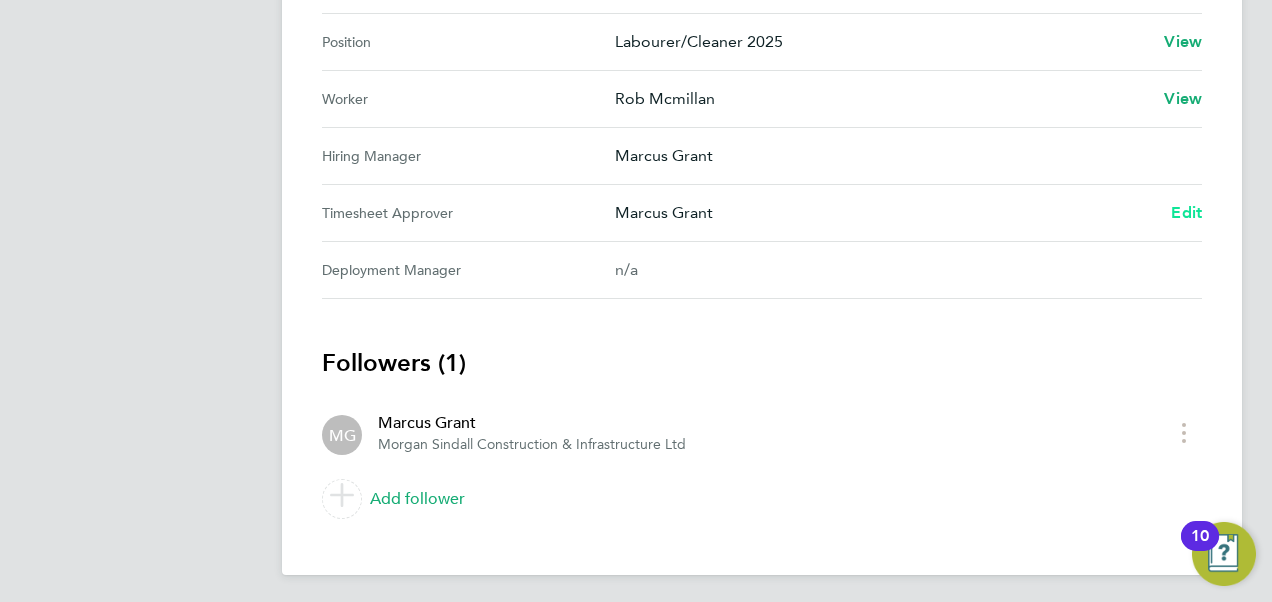 click on "Edit" at bounding box center (1186, 212) 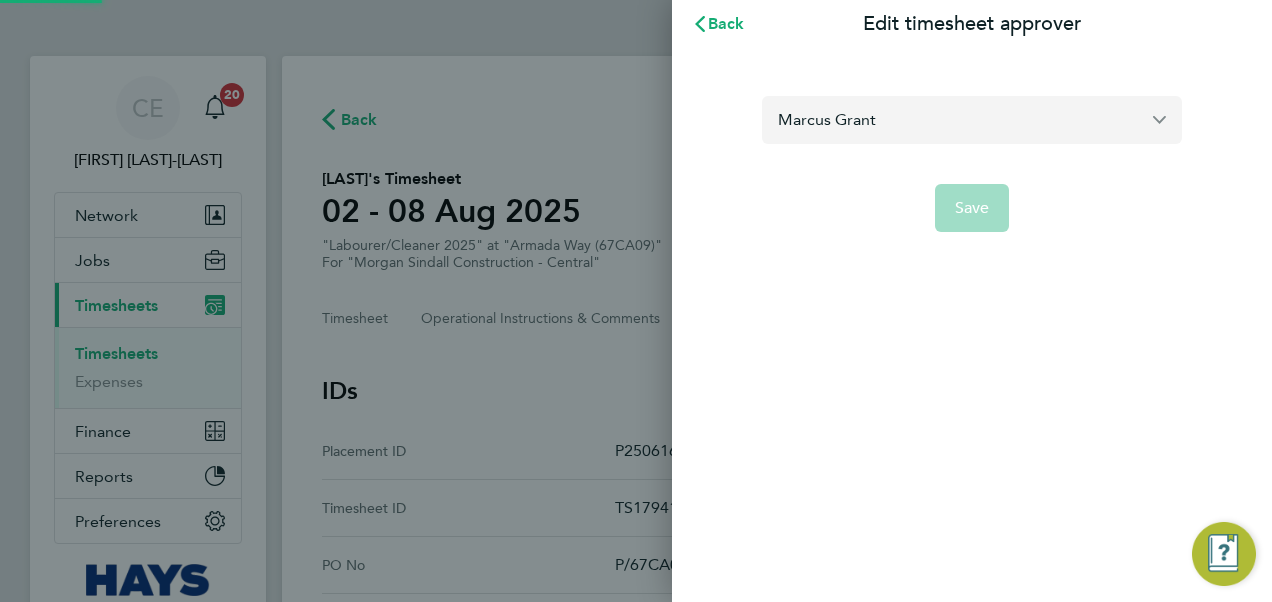click on "Marcus Grant" at bounding box center (972, 119) 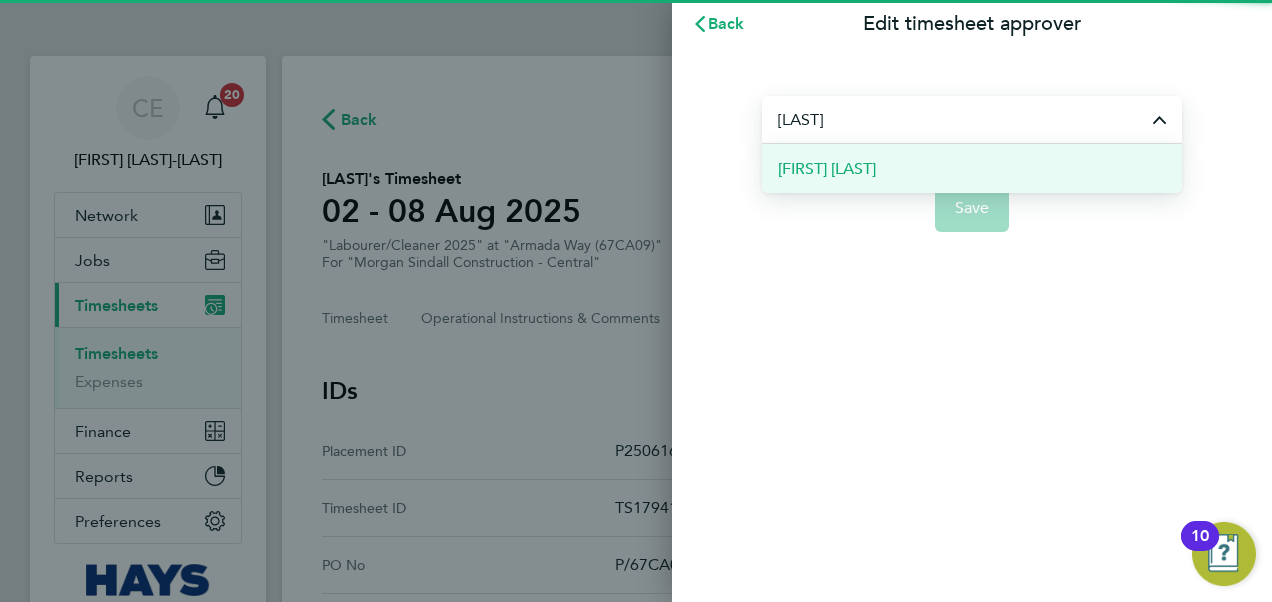 click on "[FIRST] [LAST]" at bounding box center (972, 168) 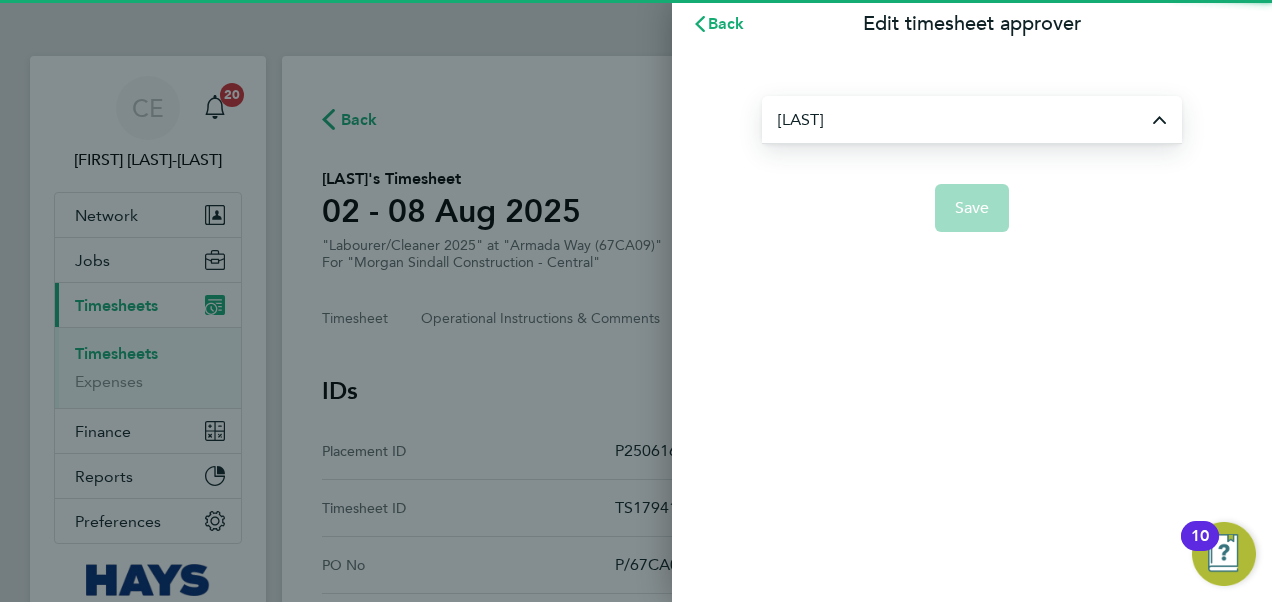 type on "[FIRST] [LAST]" 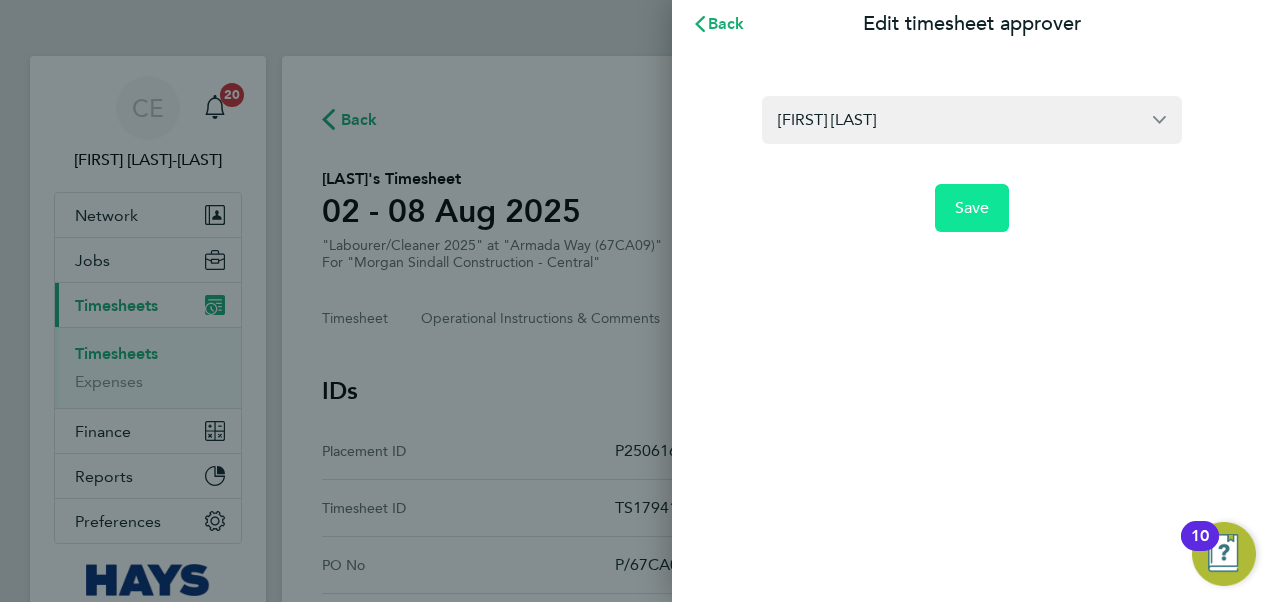 click on "Save" 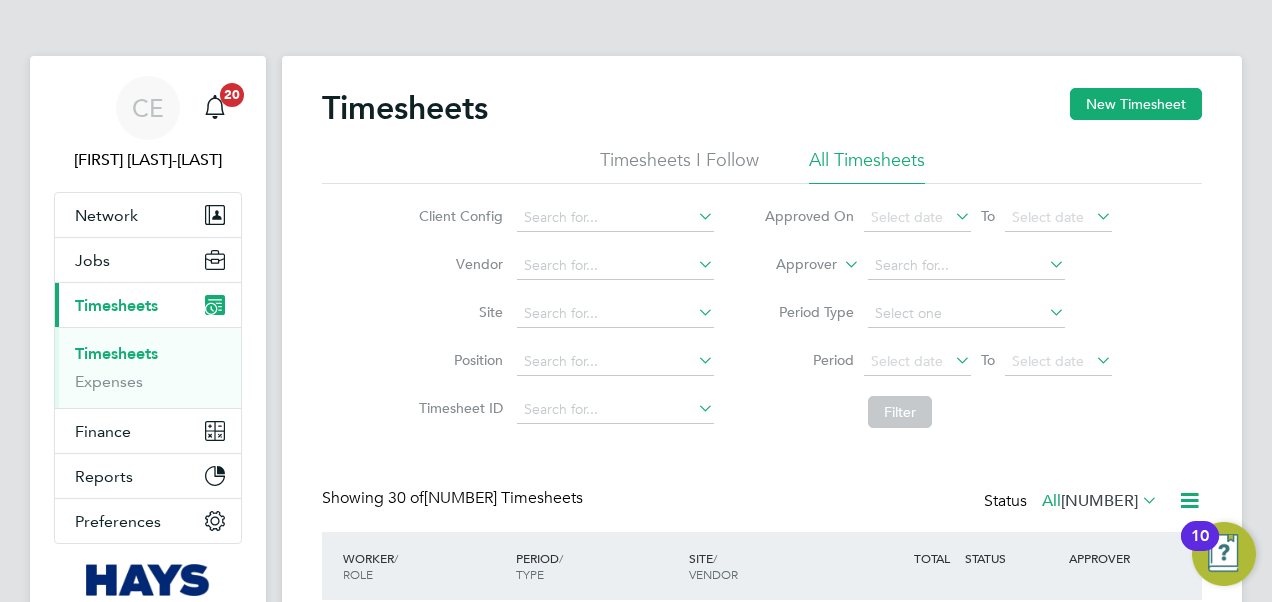 scroll, scrollTop: 0, scrollLeft: 0, axis: both 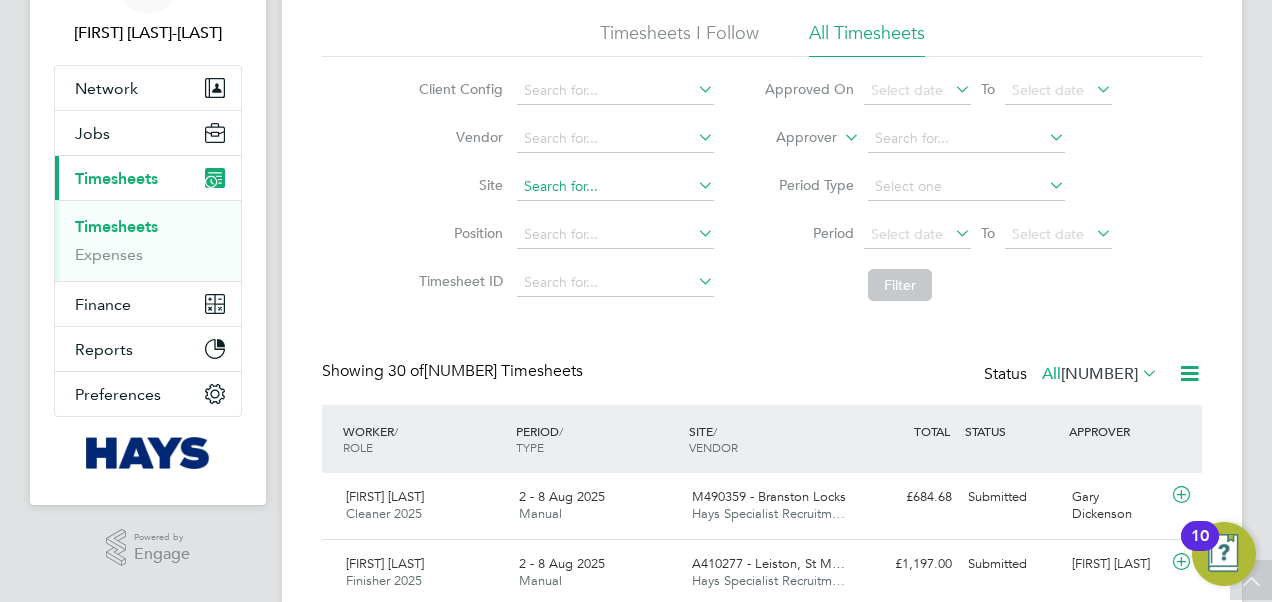 click 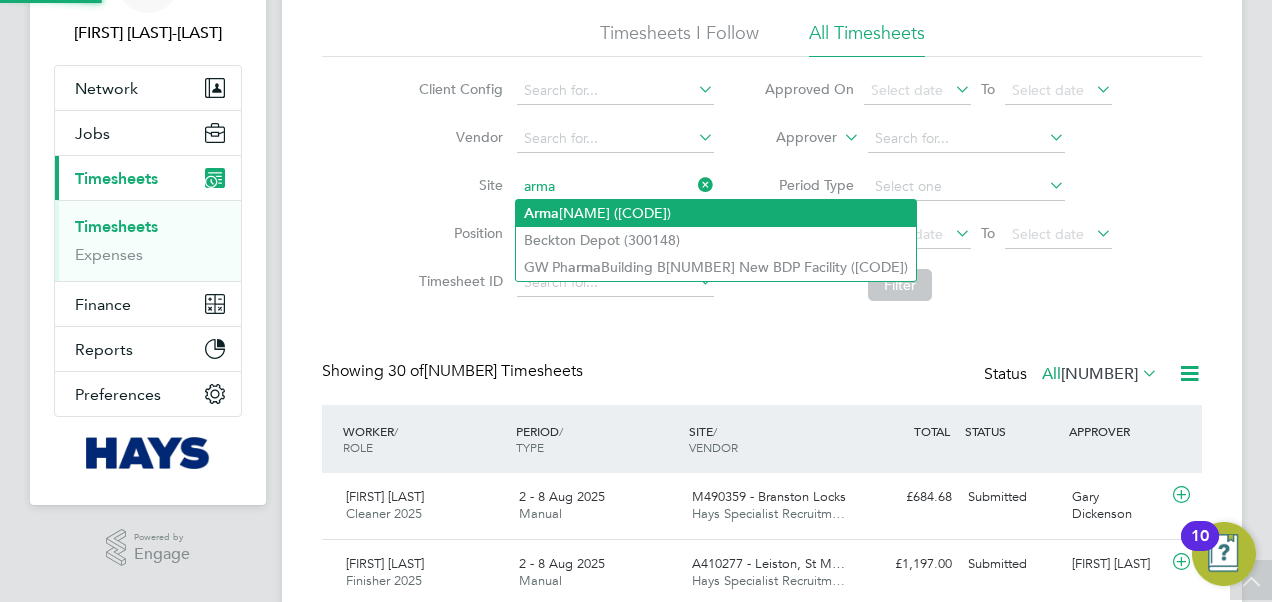 click on "[NAME] ([CODE])" 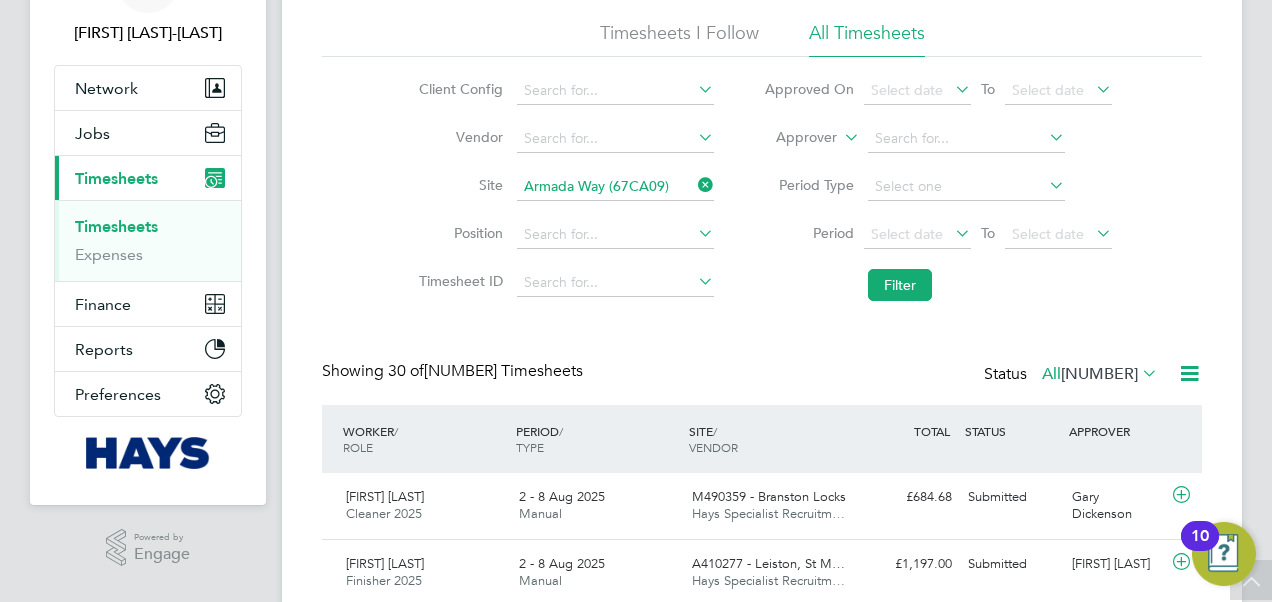 click on "Select date
To
Select date" 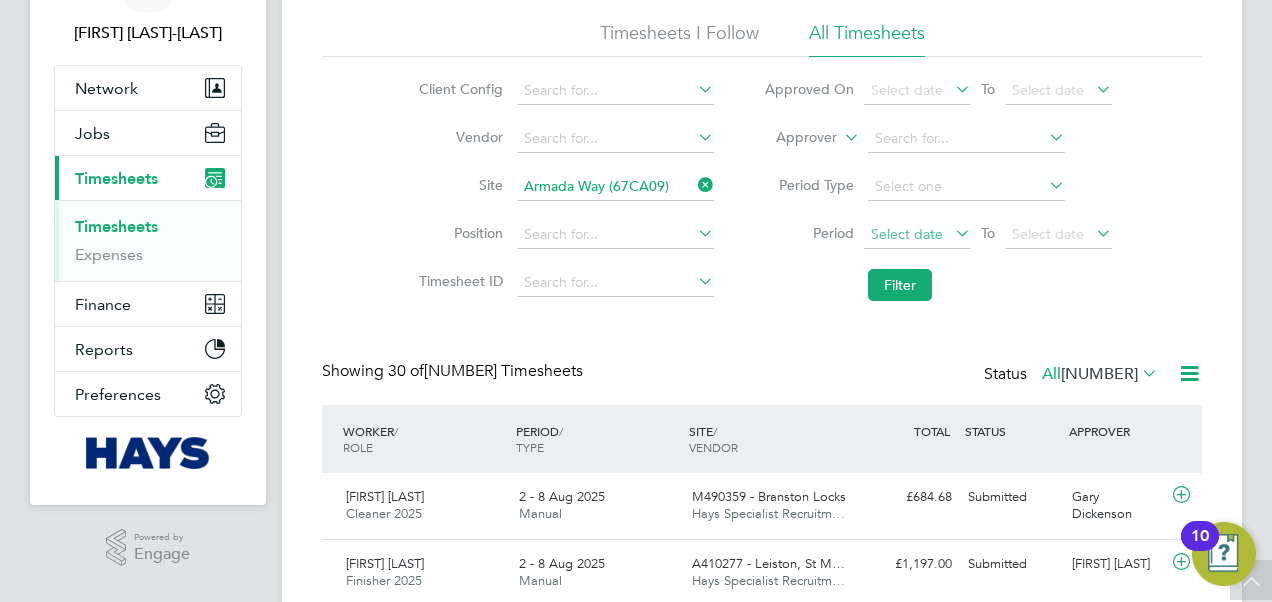 click on "Select date" 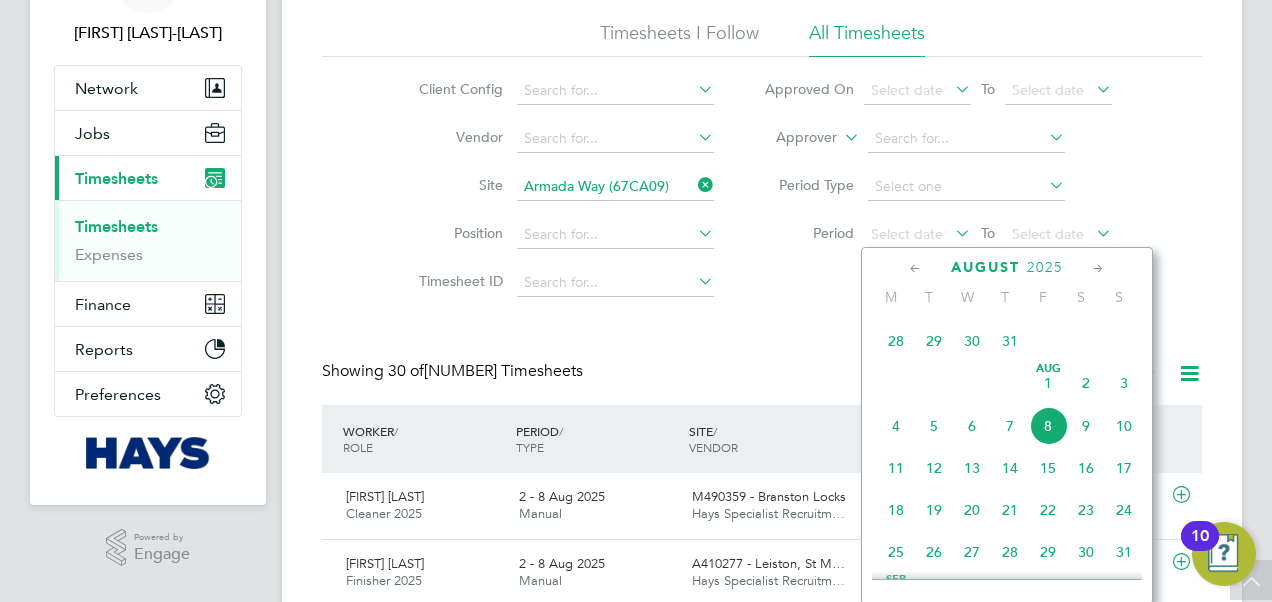 click on "2" 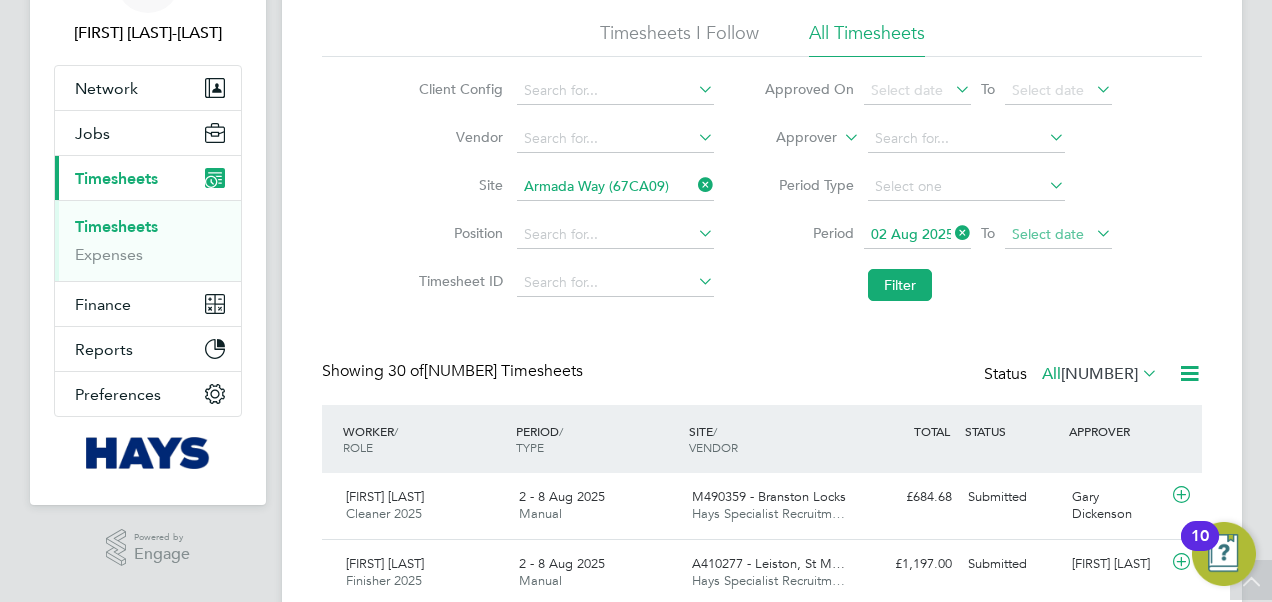 click on "Select date" 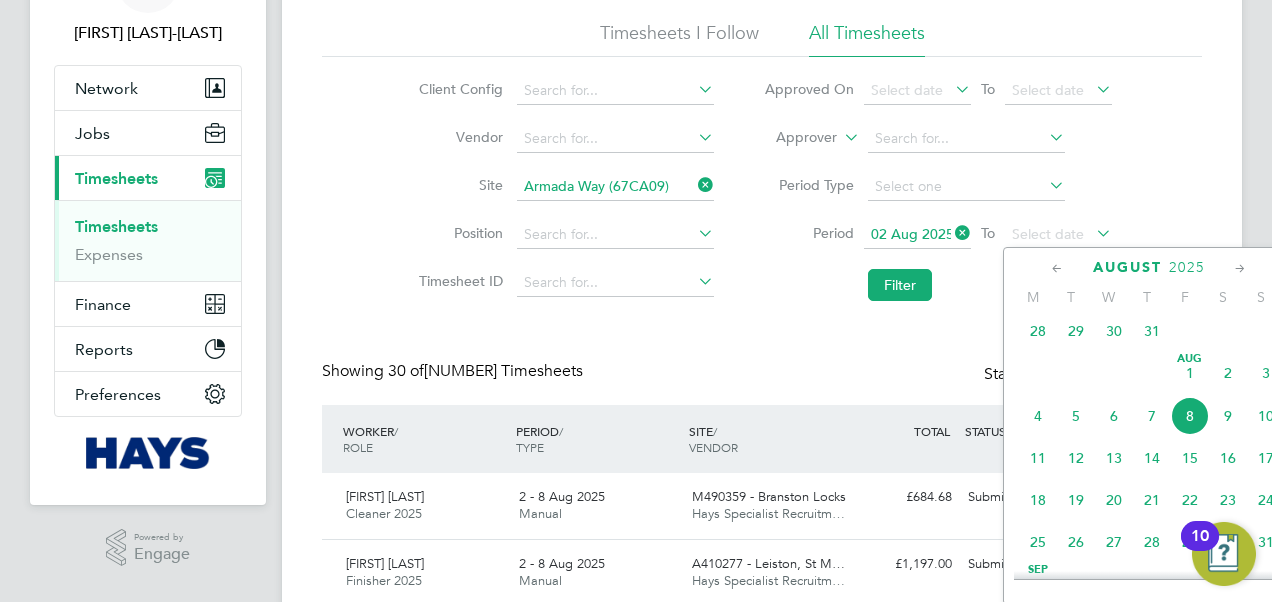 click on "8" 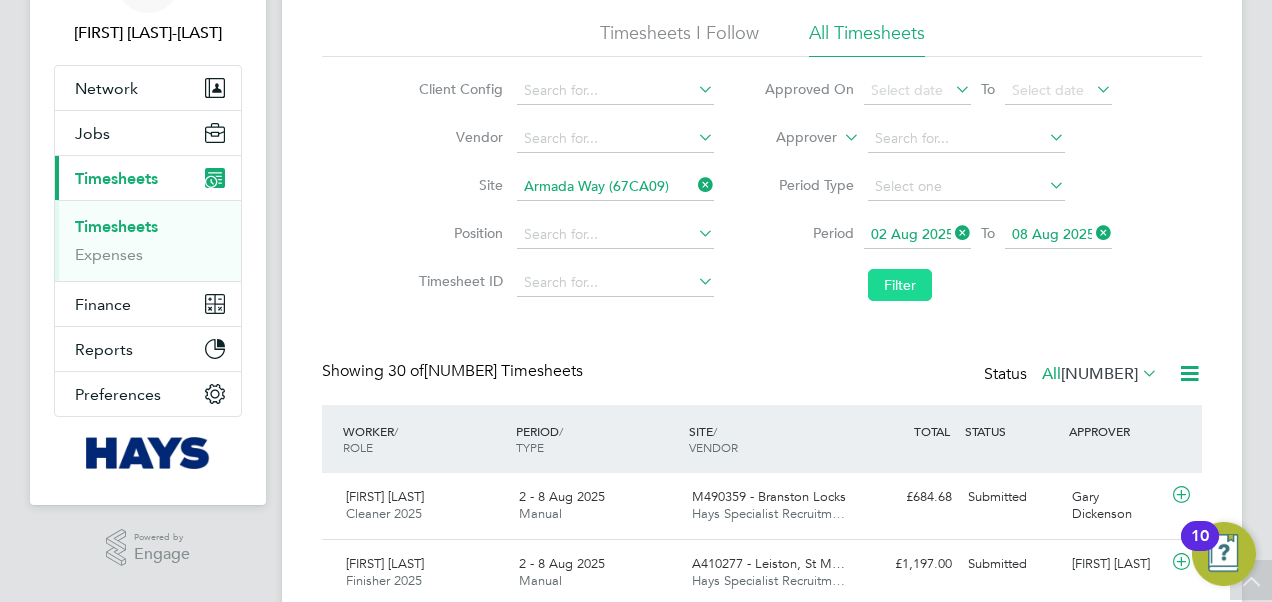 click on "Filter" 